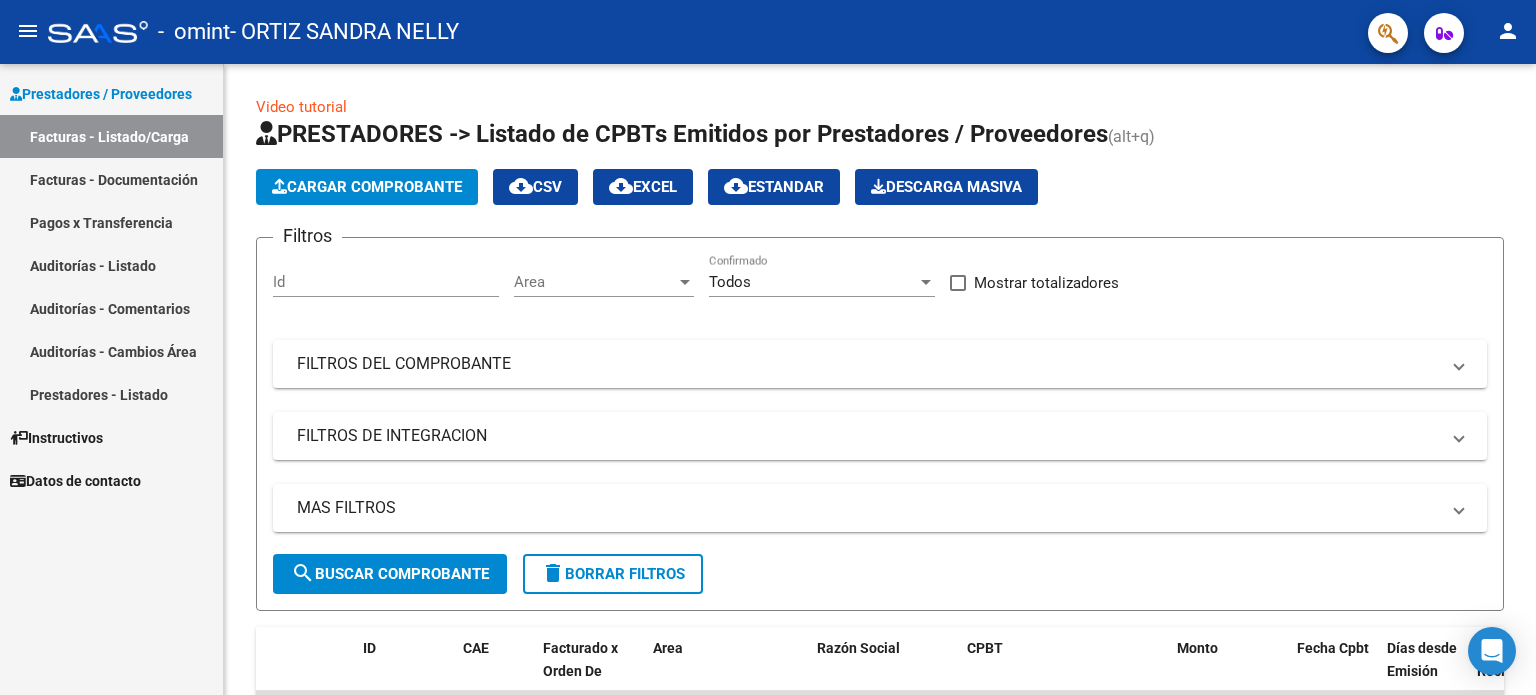 scroll, scrollTop: 0, scrollLeft: 0, axis: both 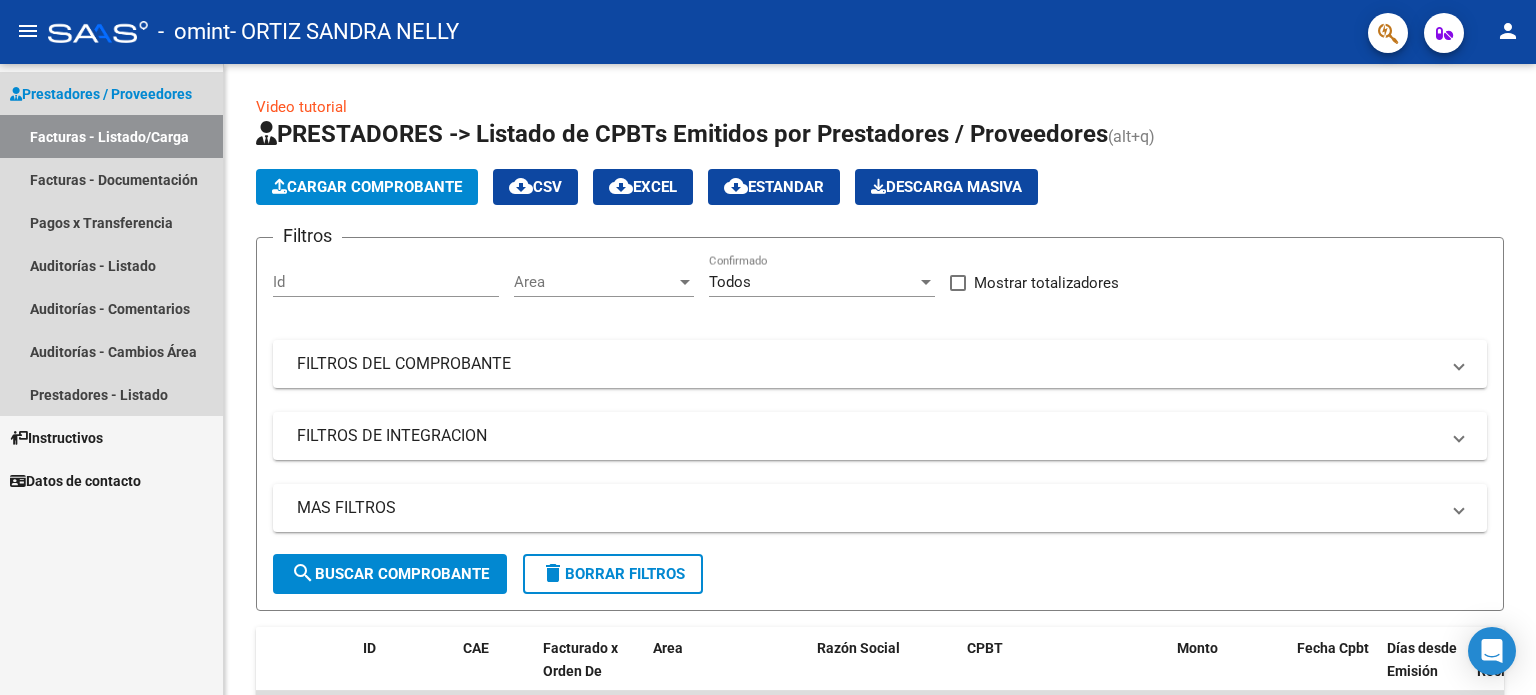 click on "Facturas - Listado/Carga" at bounding box center (111, 136) 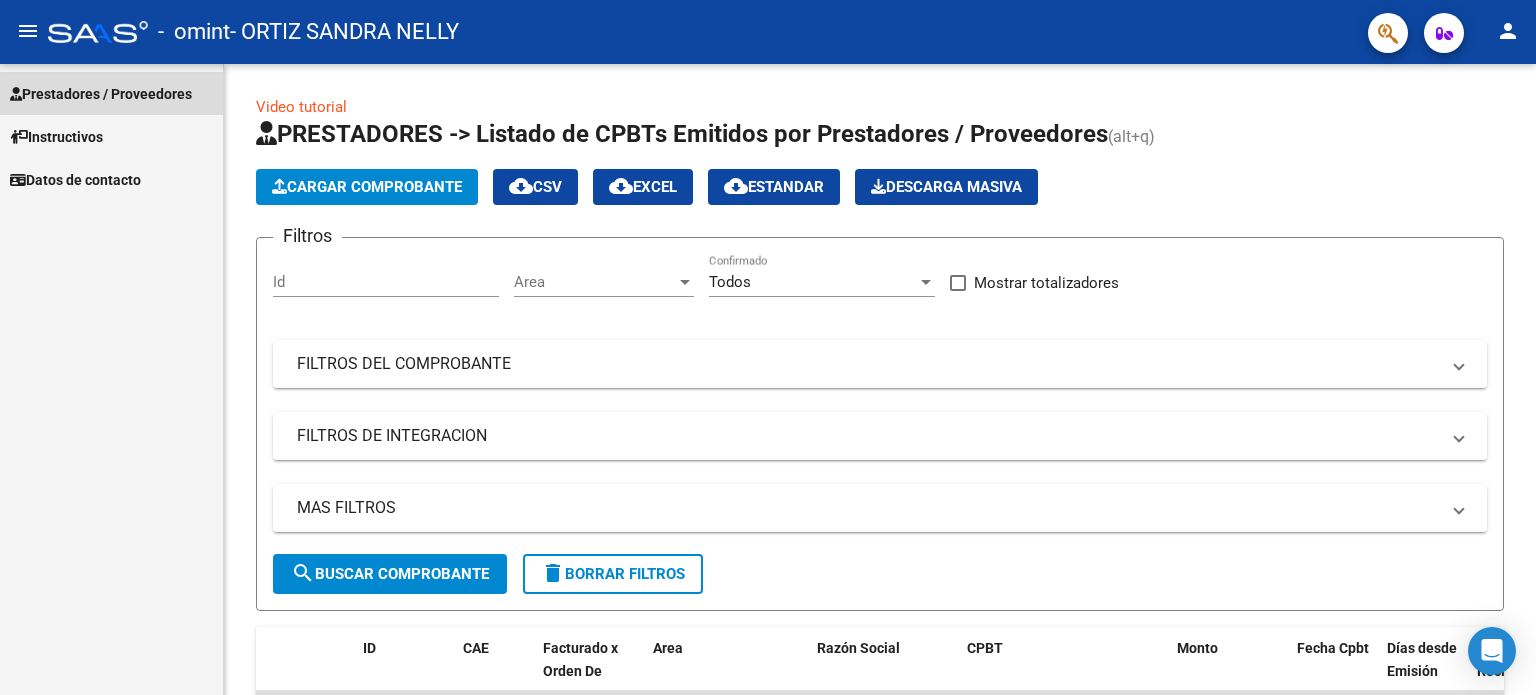 click on "Prestadores / Proveedores" at bounding box center [101, 94] 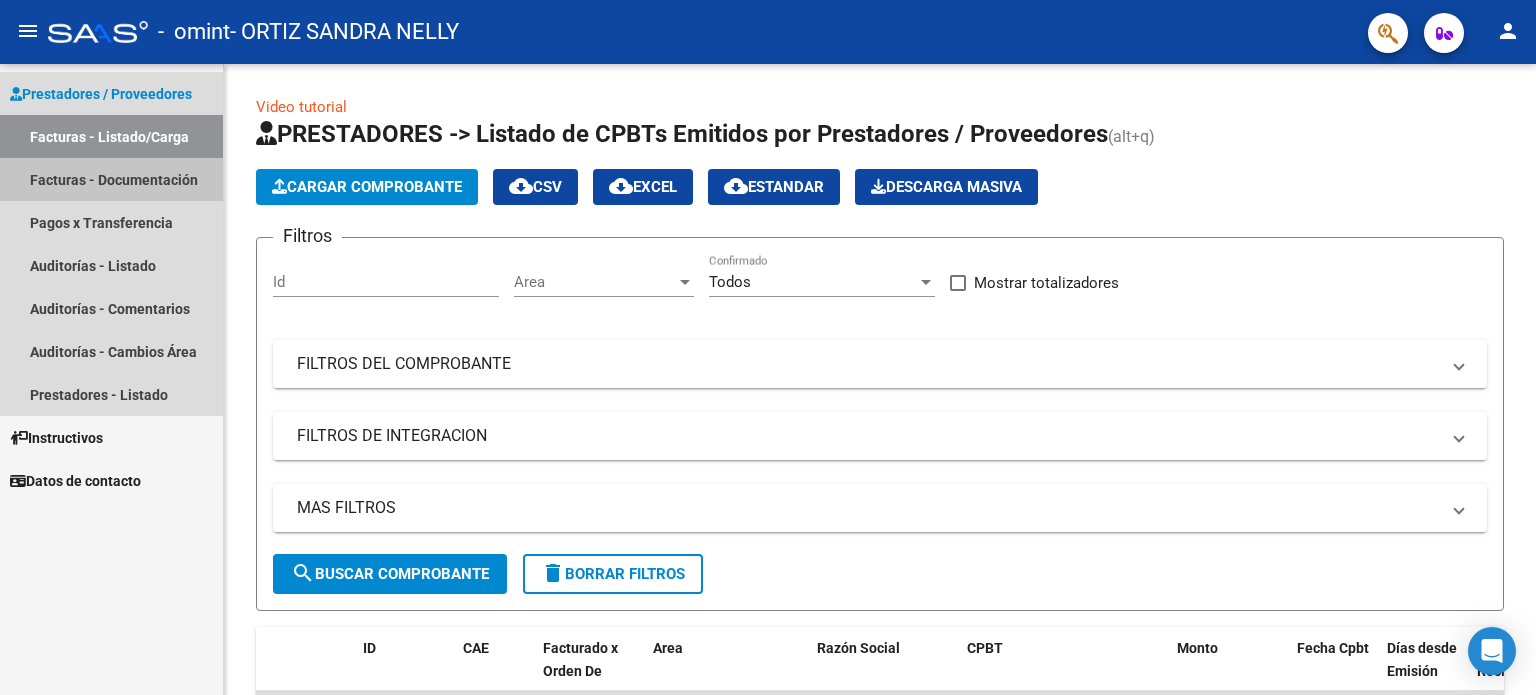 click on "Facturas - Documentación" at bounding box center [111, 179] 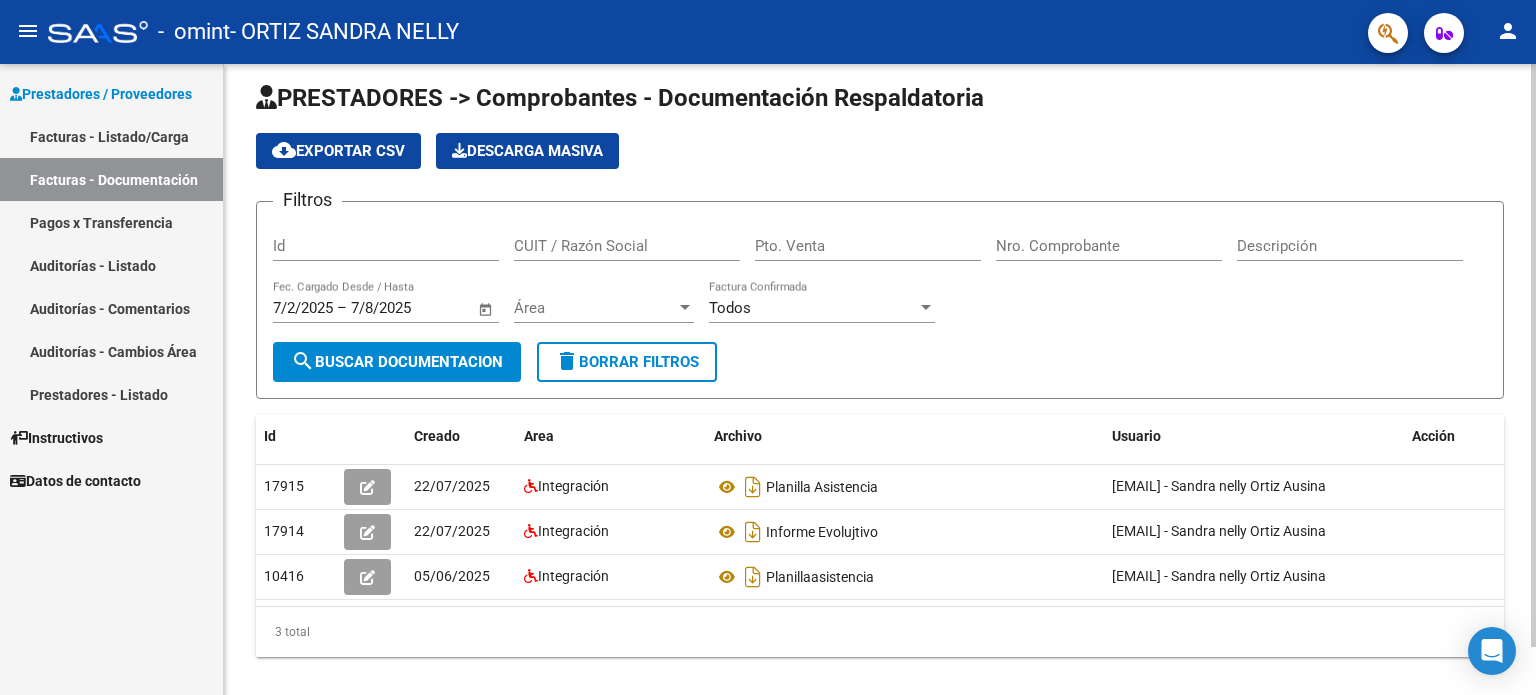 scroll, scrollTop: 0, scrollLeft: 0, axis: both 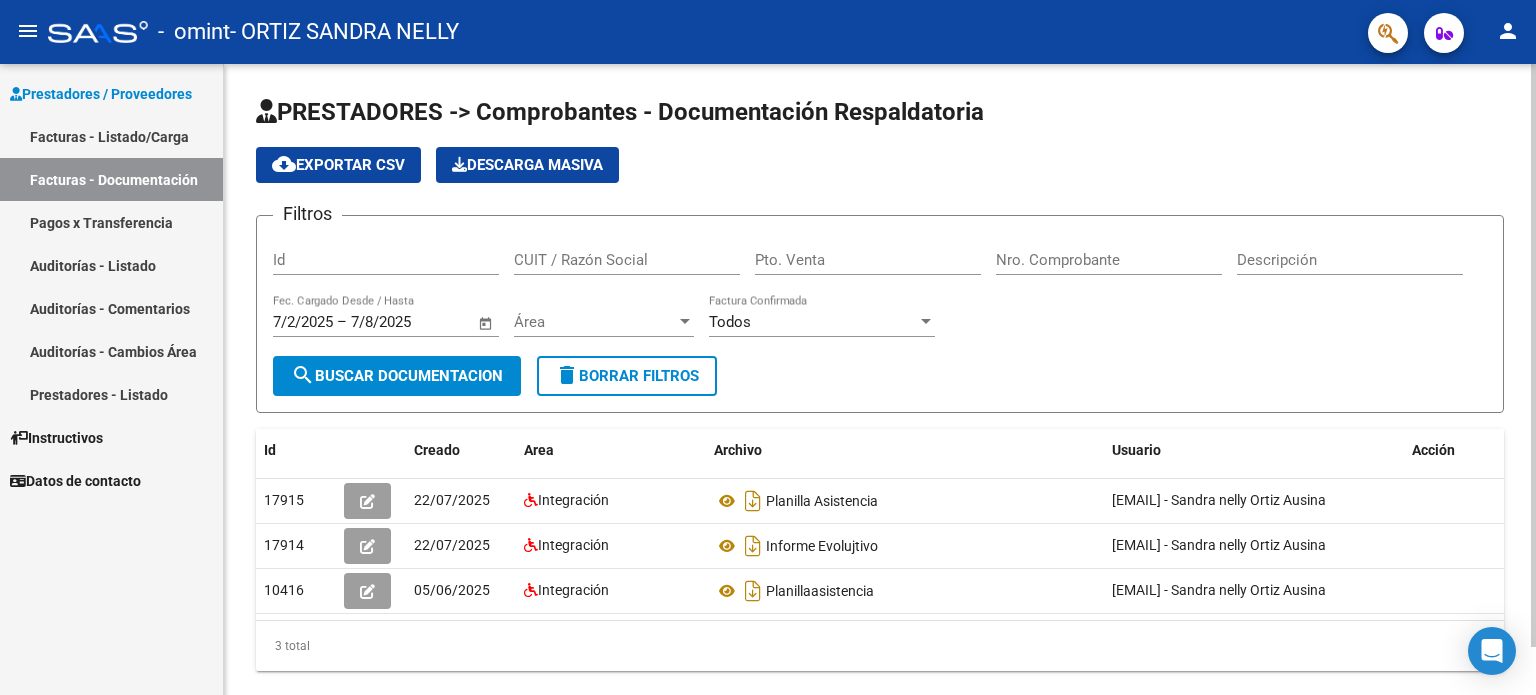 click 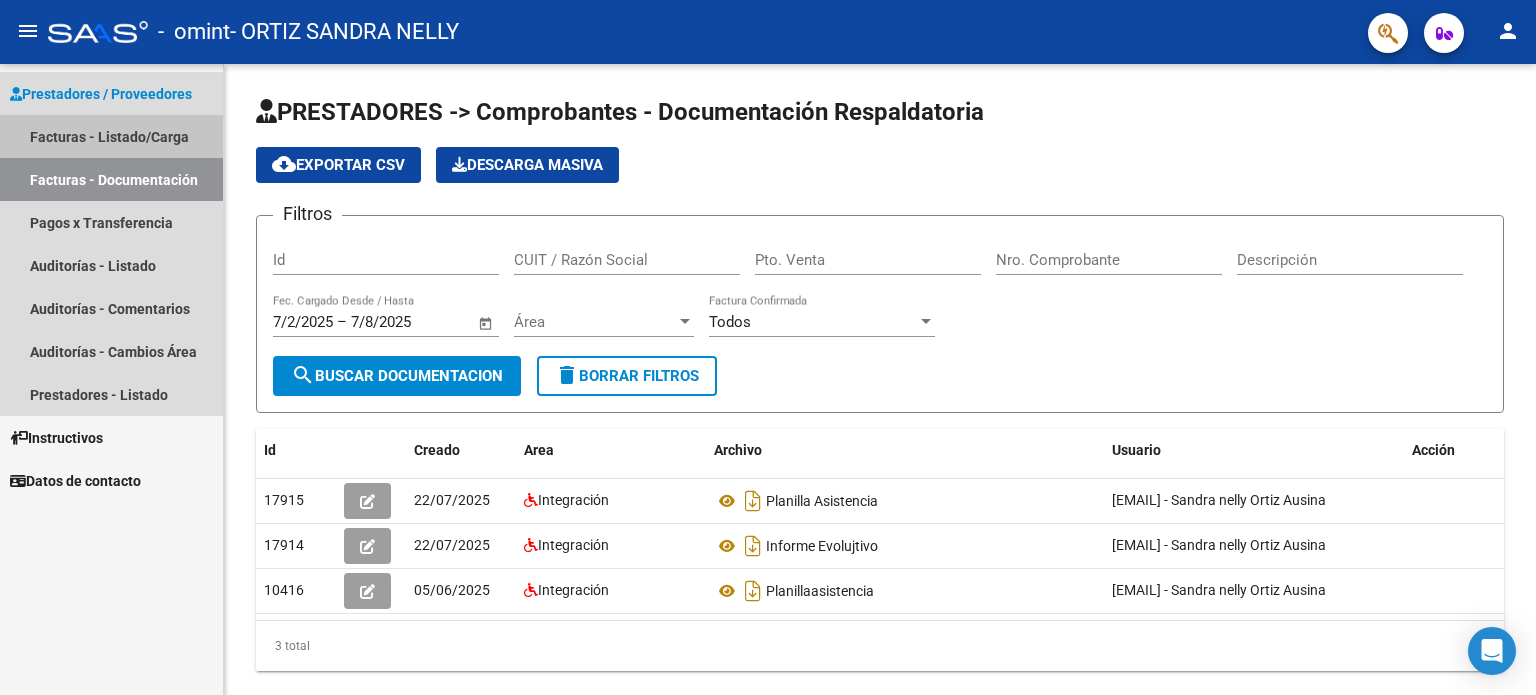 click on "Facturas - Listado/Carga" at bounding box center (111, 136) 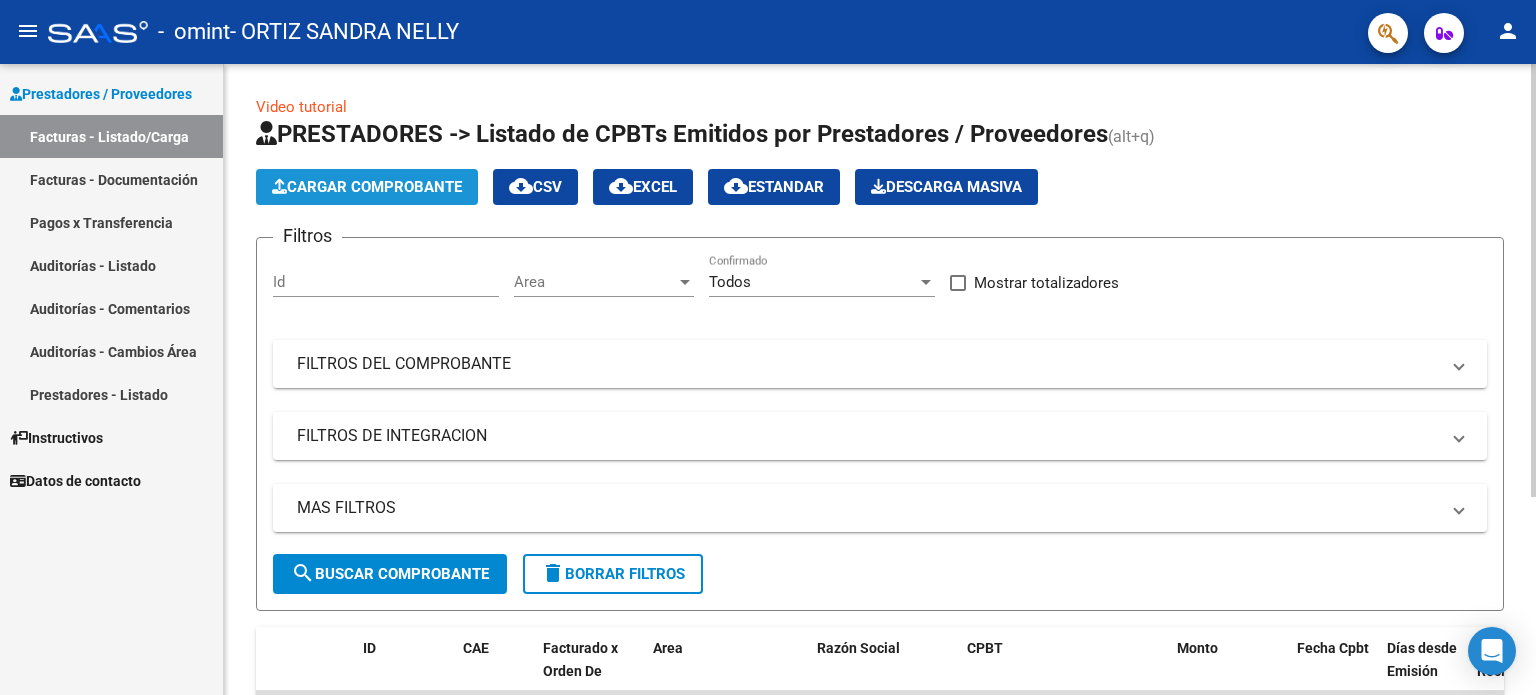 click on "Cargar Comprobante" 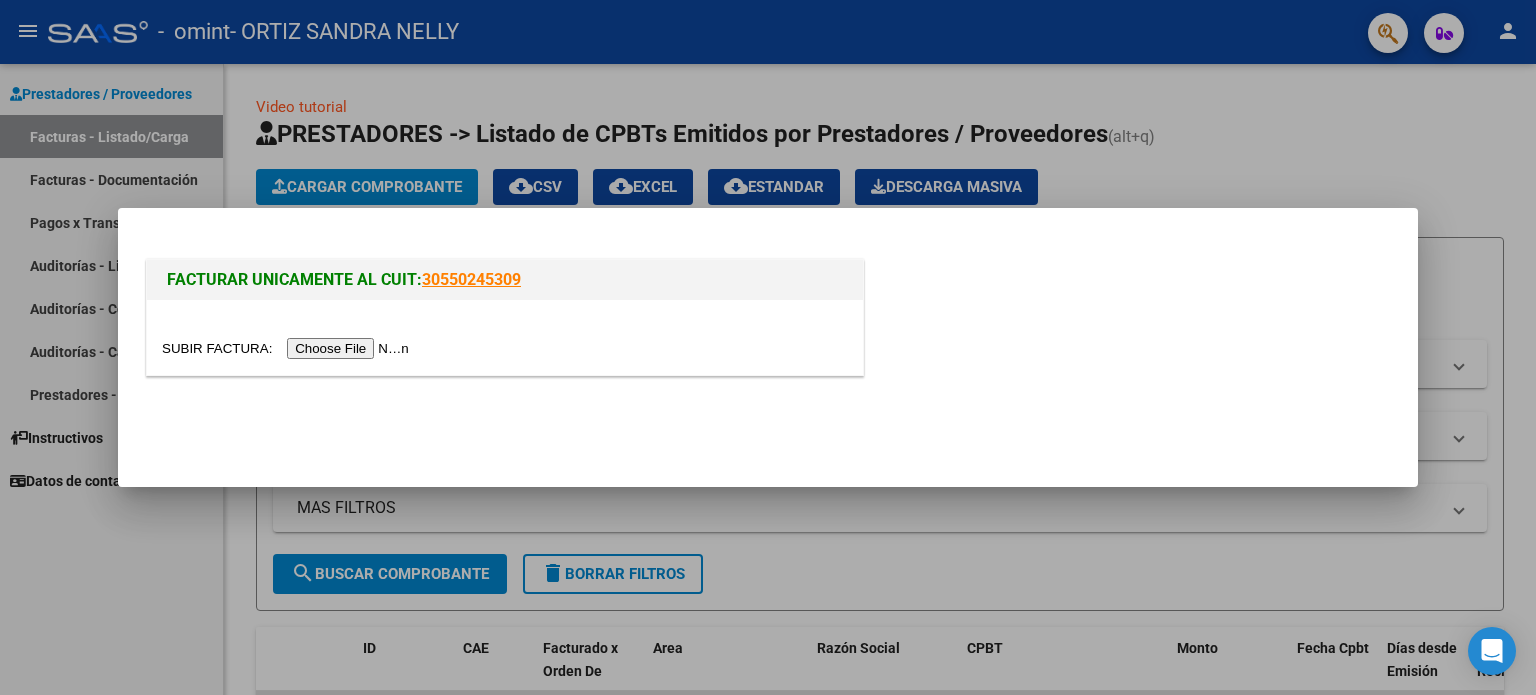 click at bounding box center [288, 348] 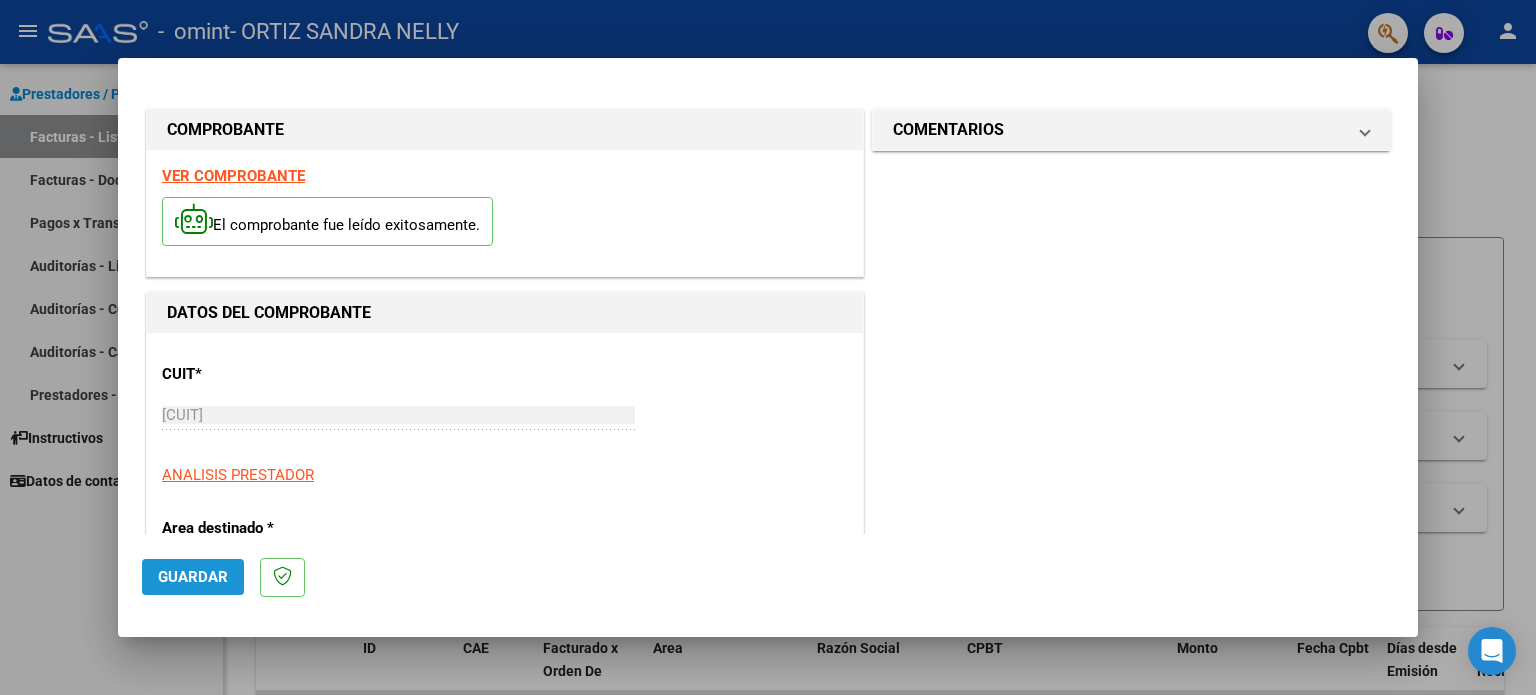 click on "Guardar" 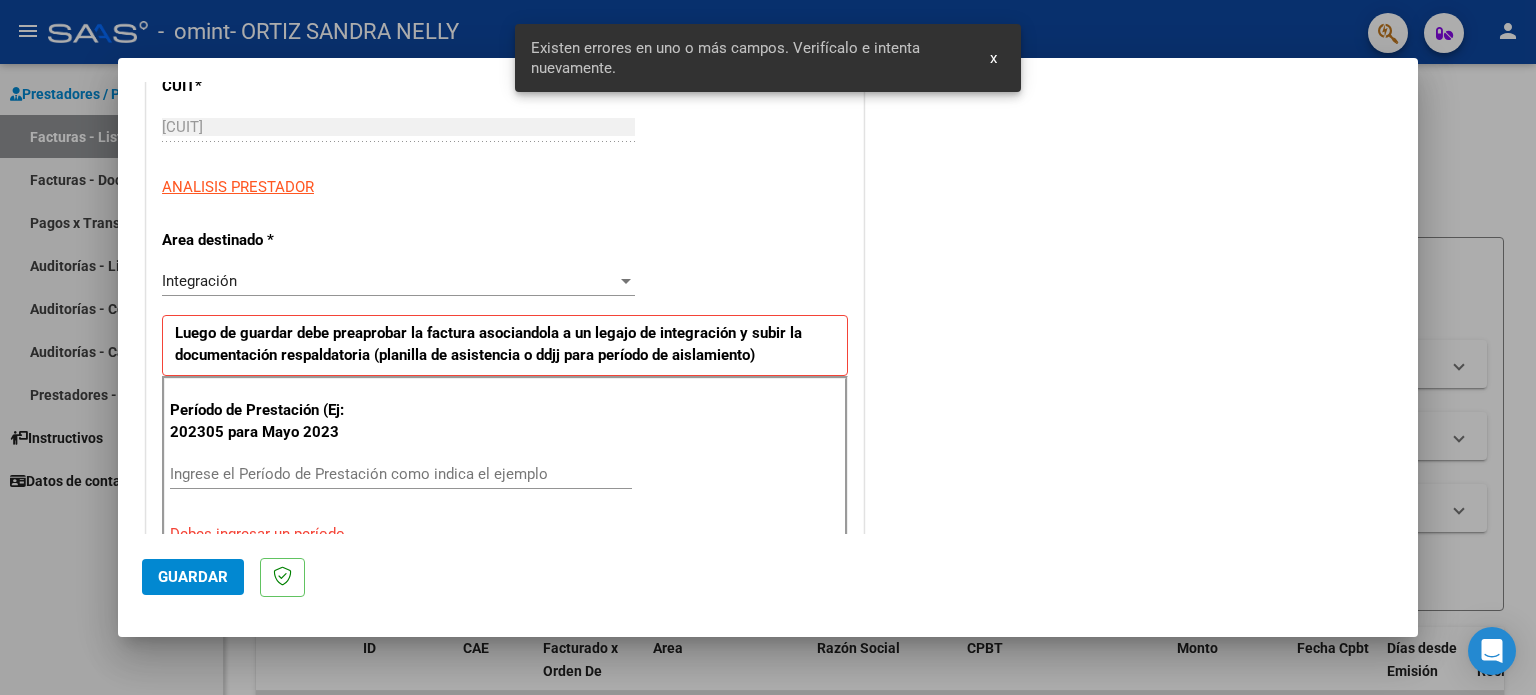 scroll, scrollTop: 431, scrollLeft: 0, axis: vertical 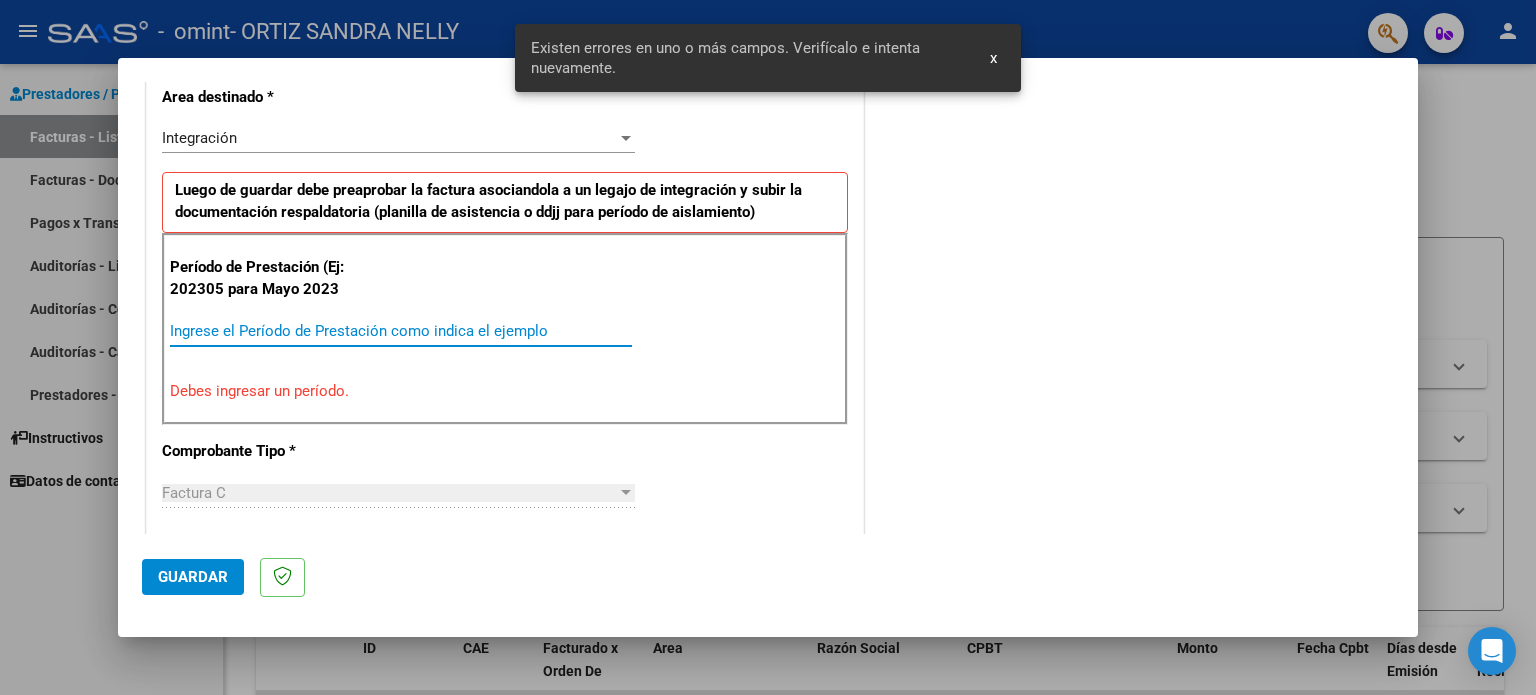 click on "Ingrese el Período de Prestación como indica el ejemplo" at bounding box center [401, 331] 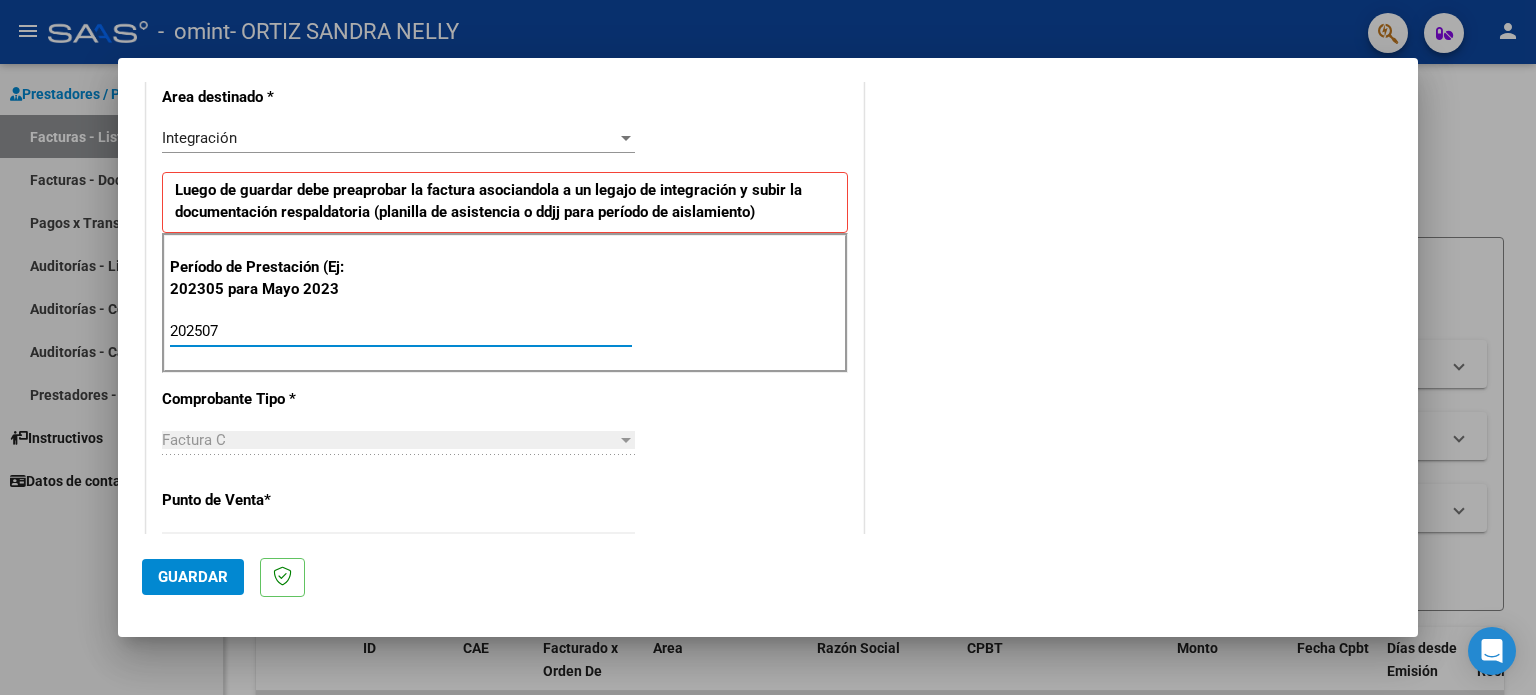type on "202507" 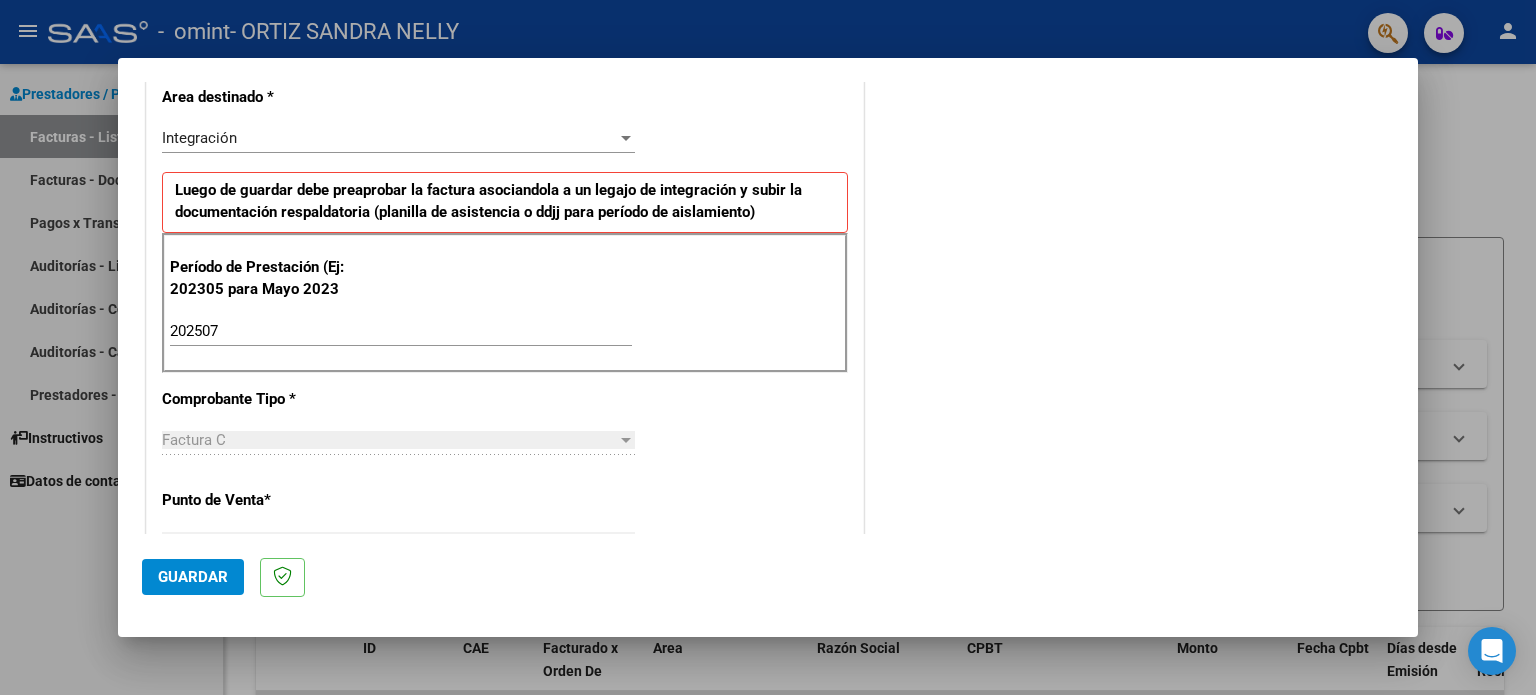click on "CUIT  *   [CUIT] Ingresar CUIT  ANALISIS PRESTADOR  Area destinado * Integración Seleccionar Area Luego de guardar debe preaprobar la factura asociandola a un legajo de integración y subir la documentación respaldatoria (planilla de asistencia o ddjj para período de aislamiento)  Período de Prestación (Ej: 202305 para Mayo 2023    [PERIOD] Ingrese el Período de Prestación como indica el ejemplo   Comprobante Tipo * Factura C Seleccionar Tipo Punto de Venta  *   [NUMBER] Ingresar el Nro.  Número  *   [NUMBER] Ingresar el Nro.  Monto  *   $ 98.964,88 Ingresar el monto  Fecha del Cpbt.  *   [DATE] Ingresar la fecha  CAE / CAEA (no ingrese CAI)    [CAE] Ingresar el CAE o CAEA (no ingrese CAI)  Fecha de Vencimiento    Ingresar la fecha  Ref. Externa    Ingresar la ref.  N° Liquidación    Ingresar el N° Liquidación" at bounding box center [505, 635] 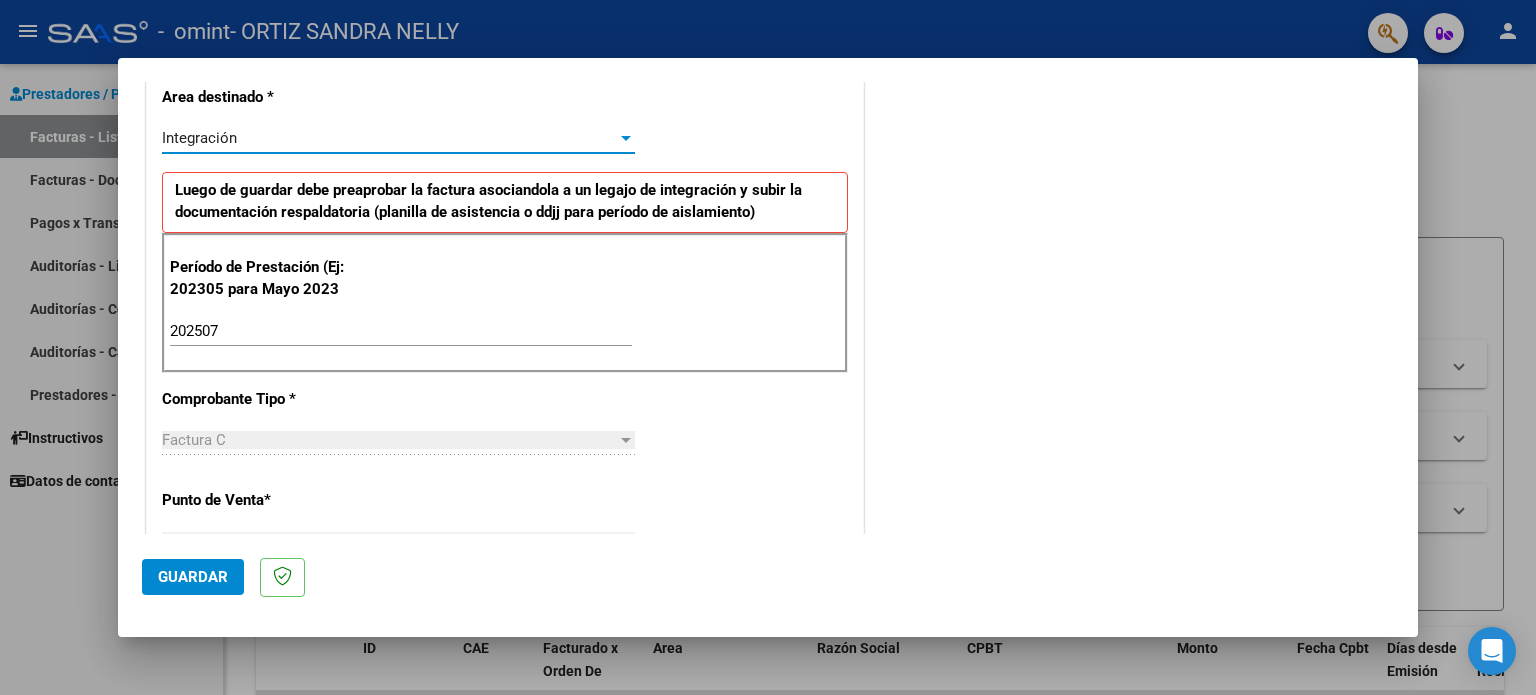 click on "Integración" at bounding box center [389, 138] 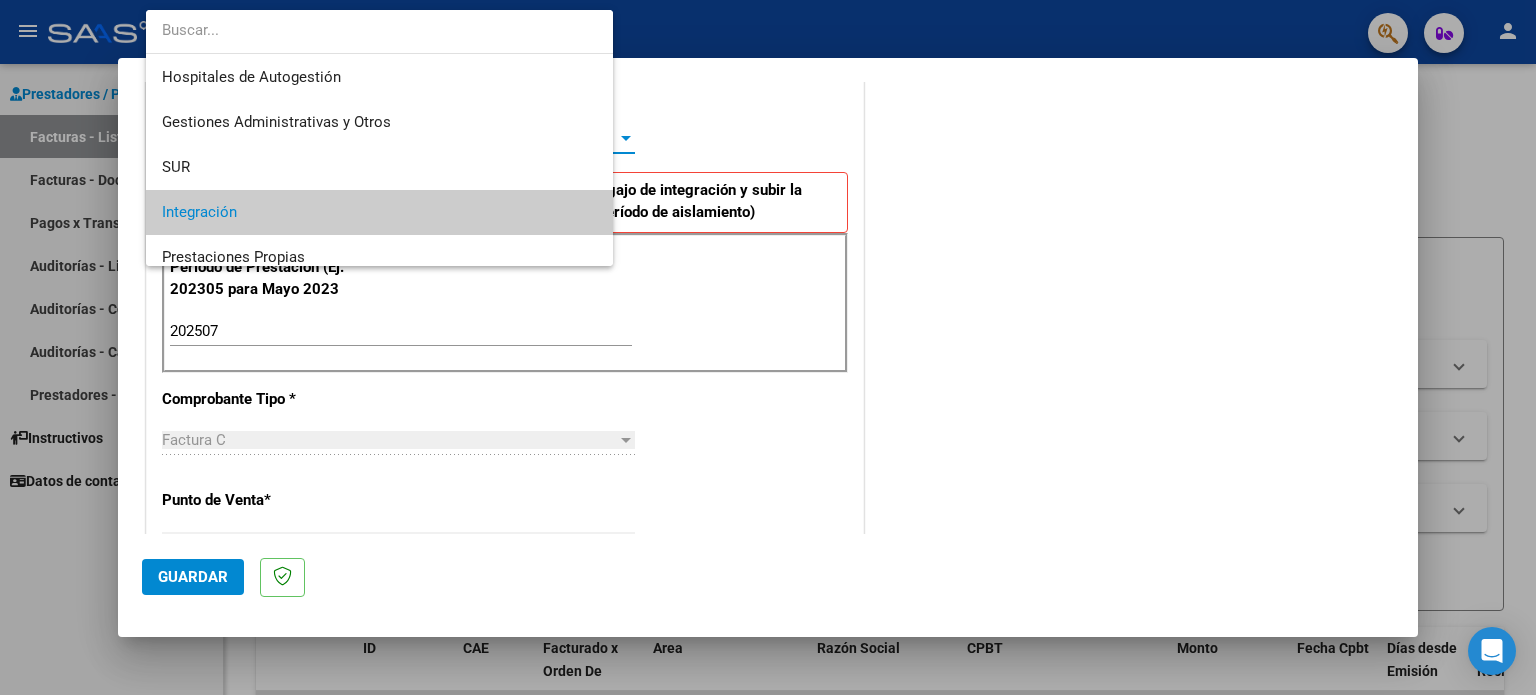 scroll, scrollTop: 74, scrollLeft: 0, axis: vertical 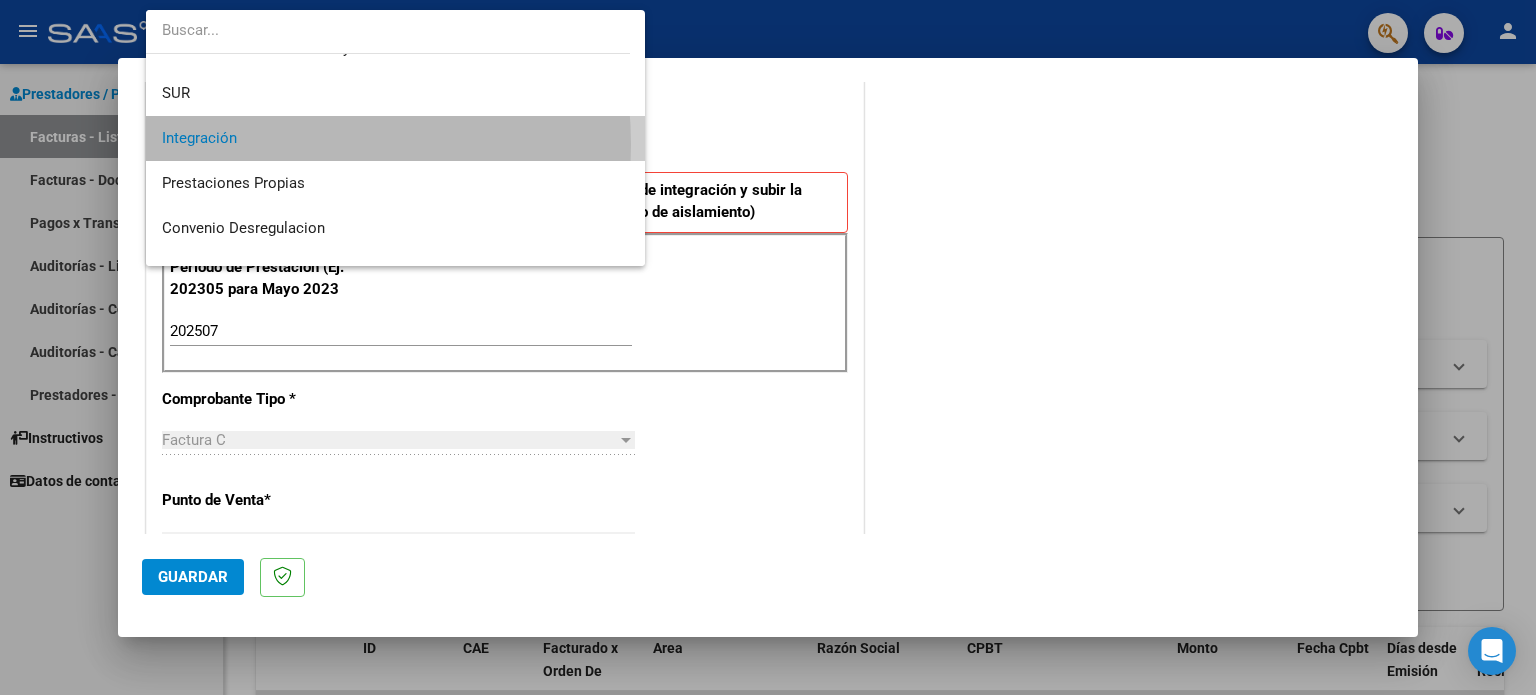 click on "Integración" at bounding box center [396, 138] 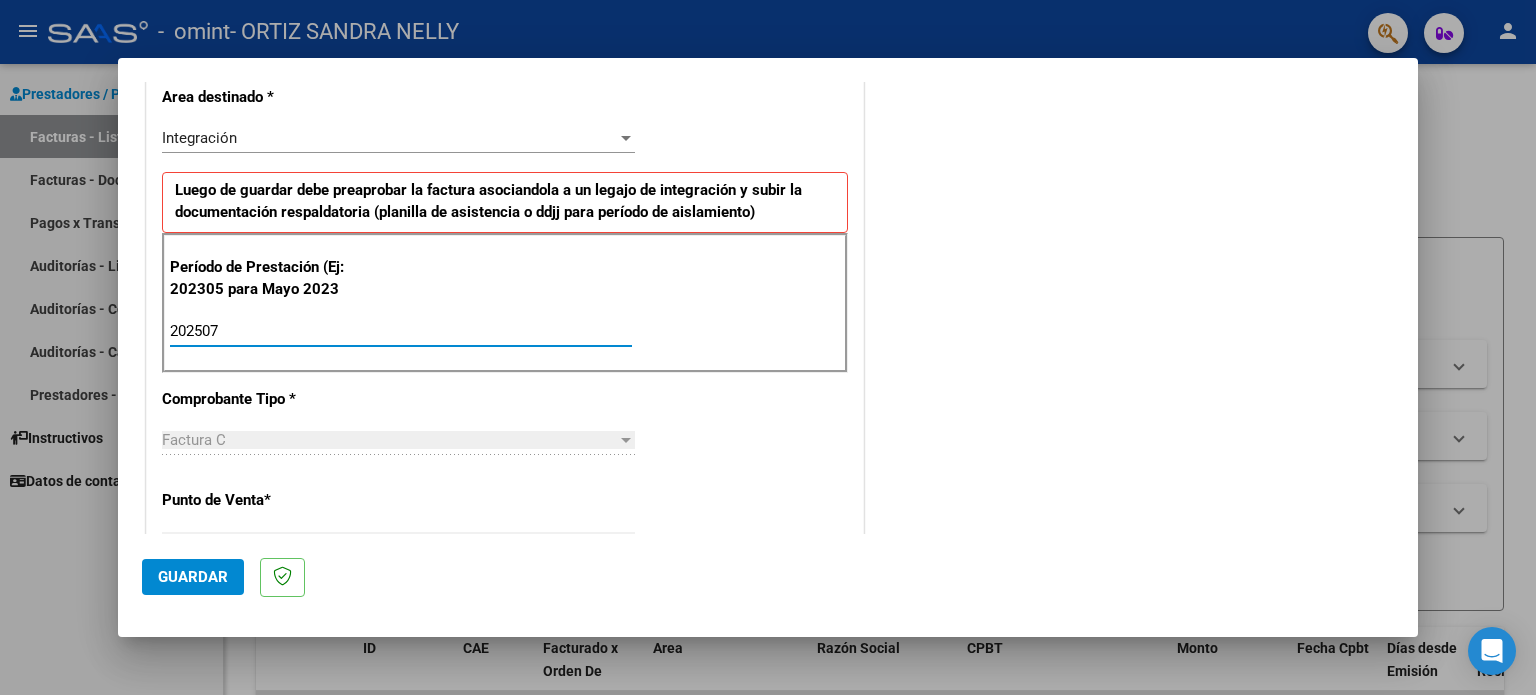 click on "202507" at bounding box center (401, 331) 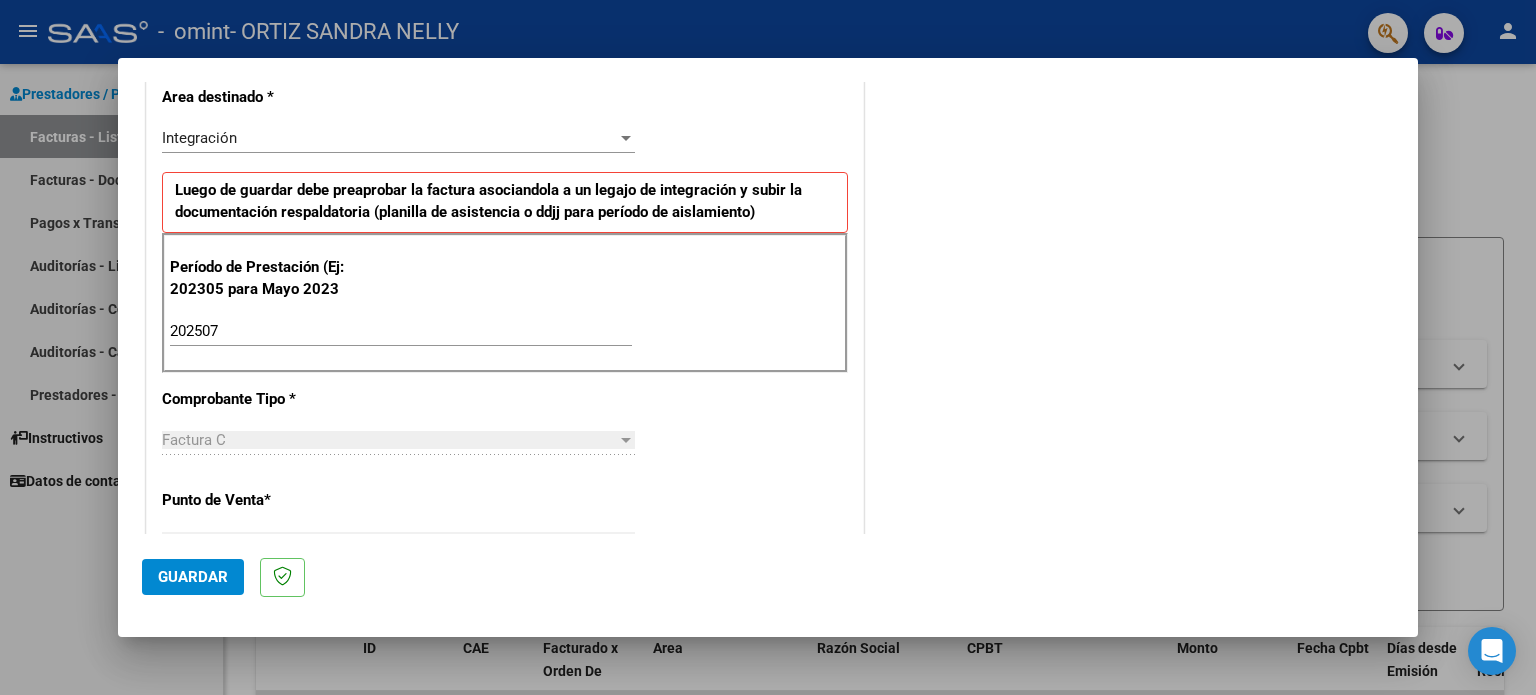 click on "Factura C" at bounding box center (194, 440) 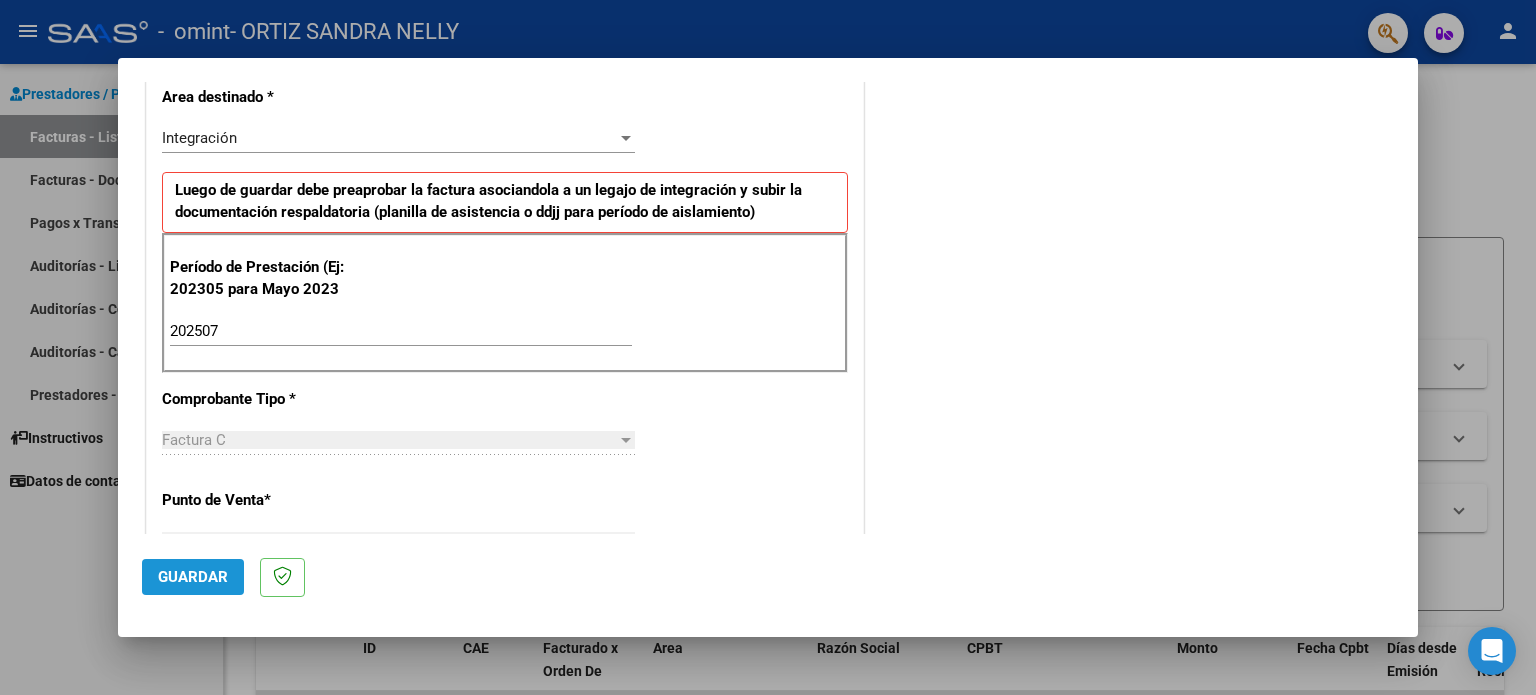 click on "Guardar" 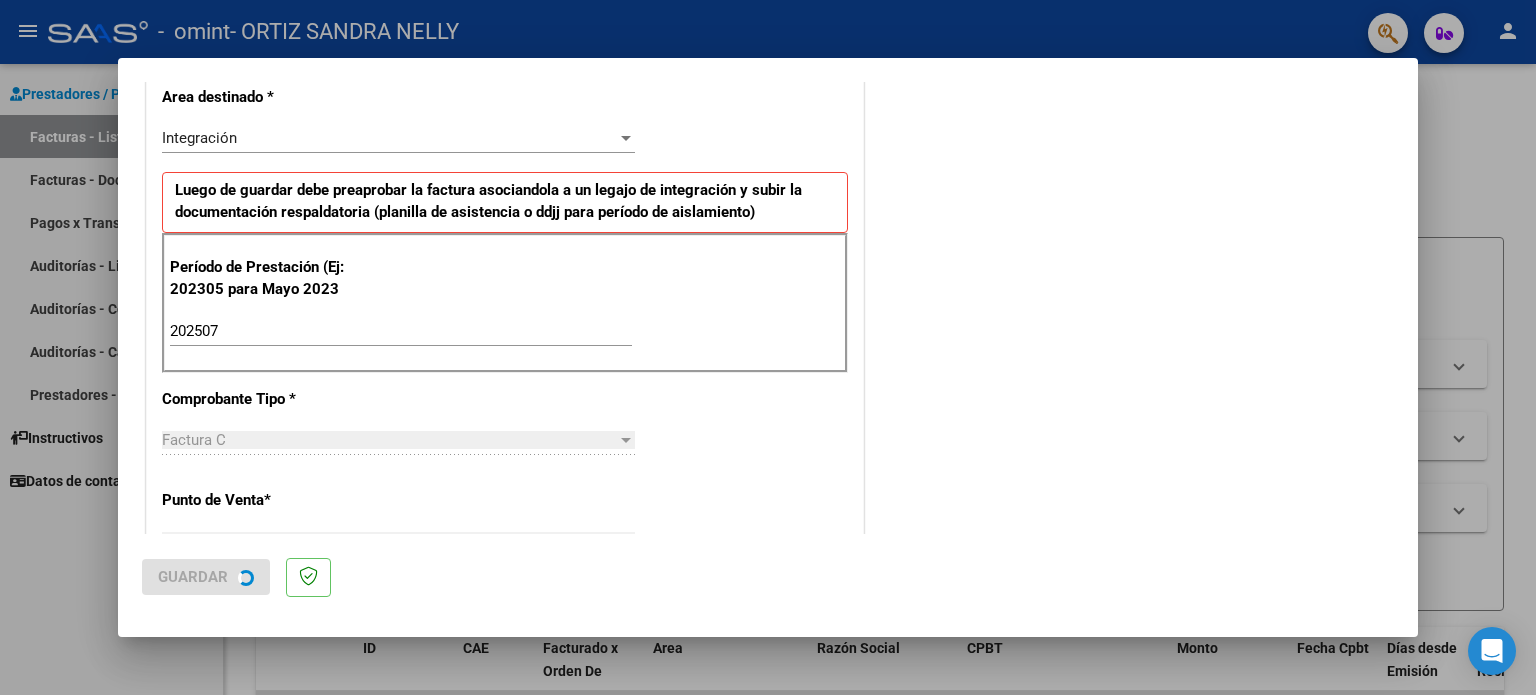scroll, scrollTop: 0, scrollLeft: 0, axis: both 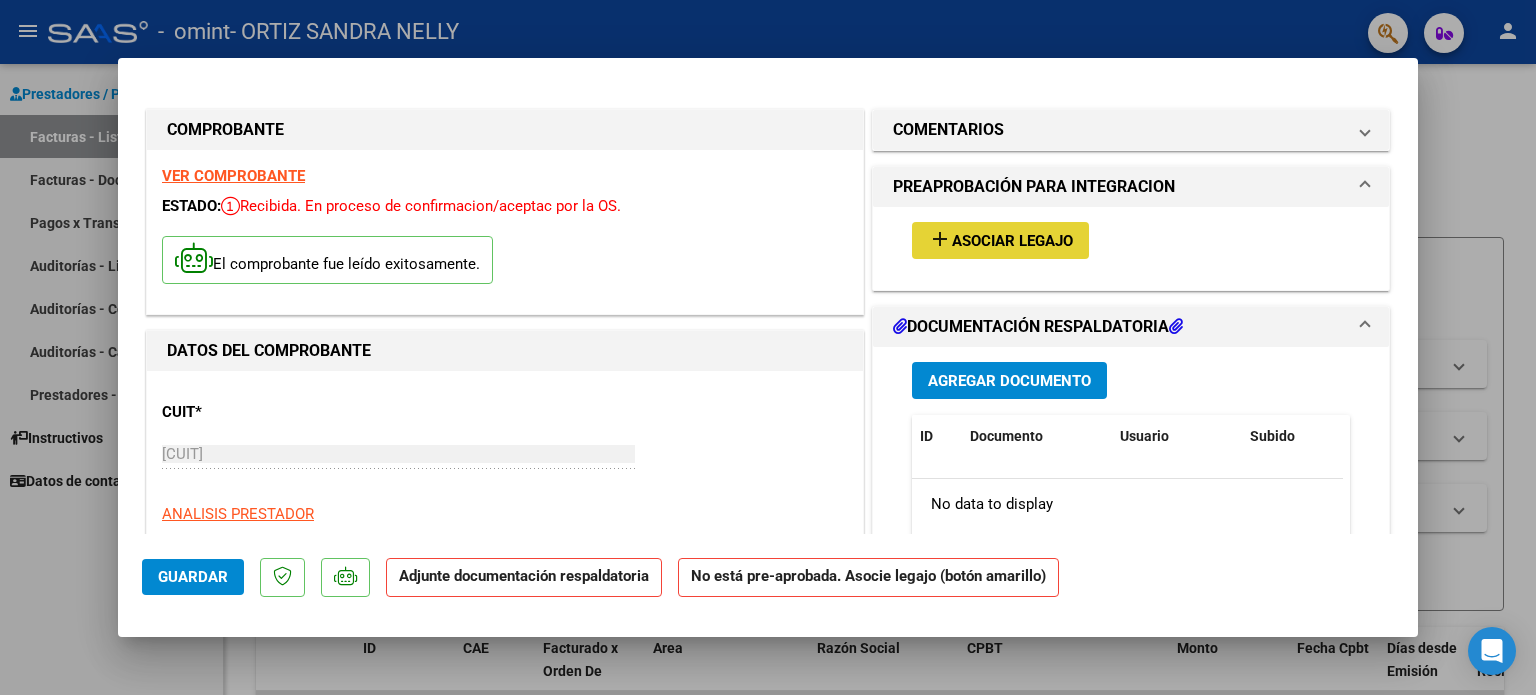 click on "Asociar Legajo" at bounding box center (1012, 241) 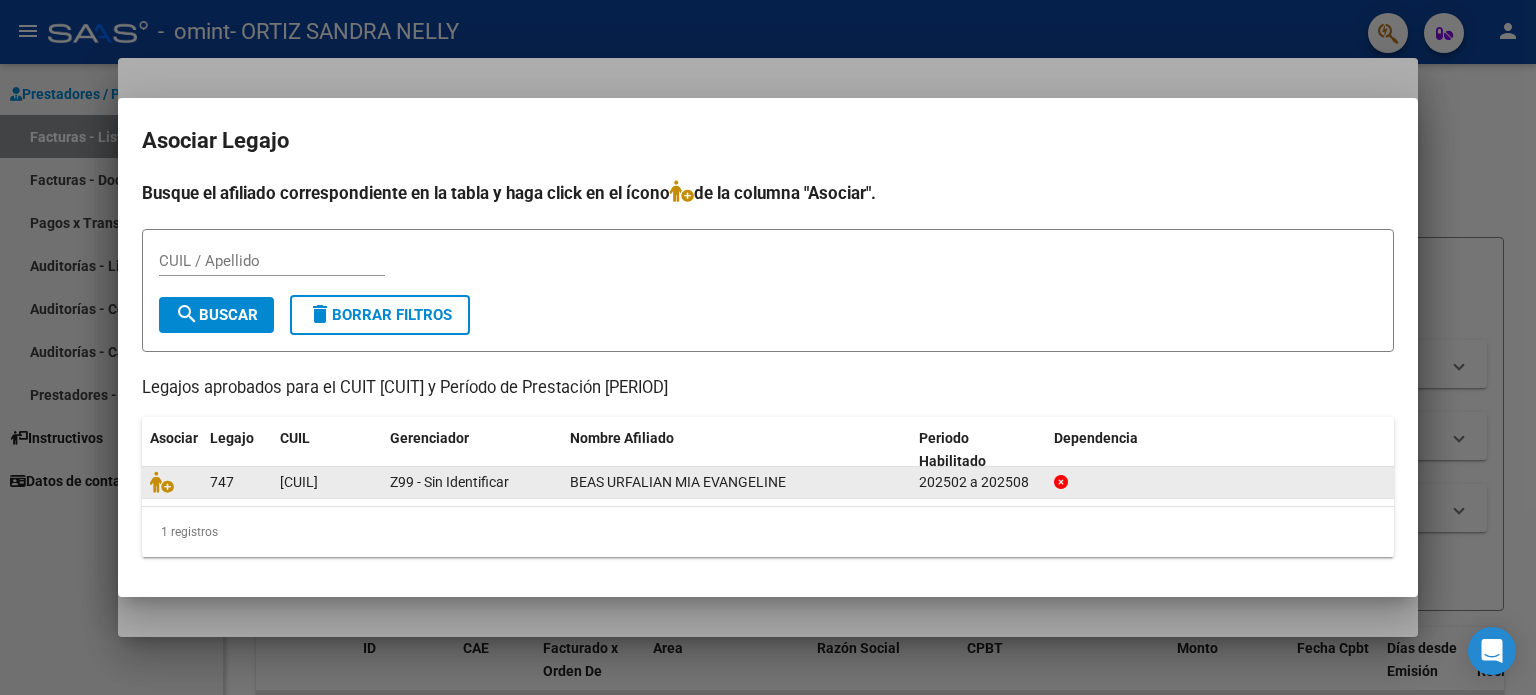 click on "BEAS URFALIAN MIA EVANGELINE" 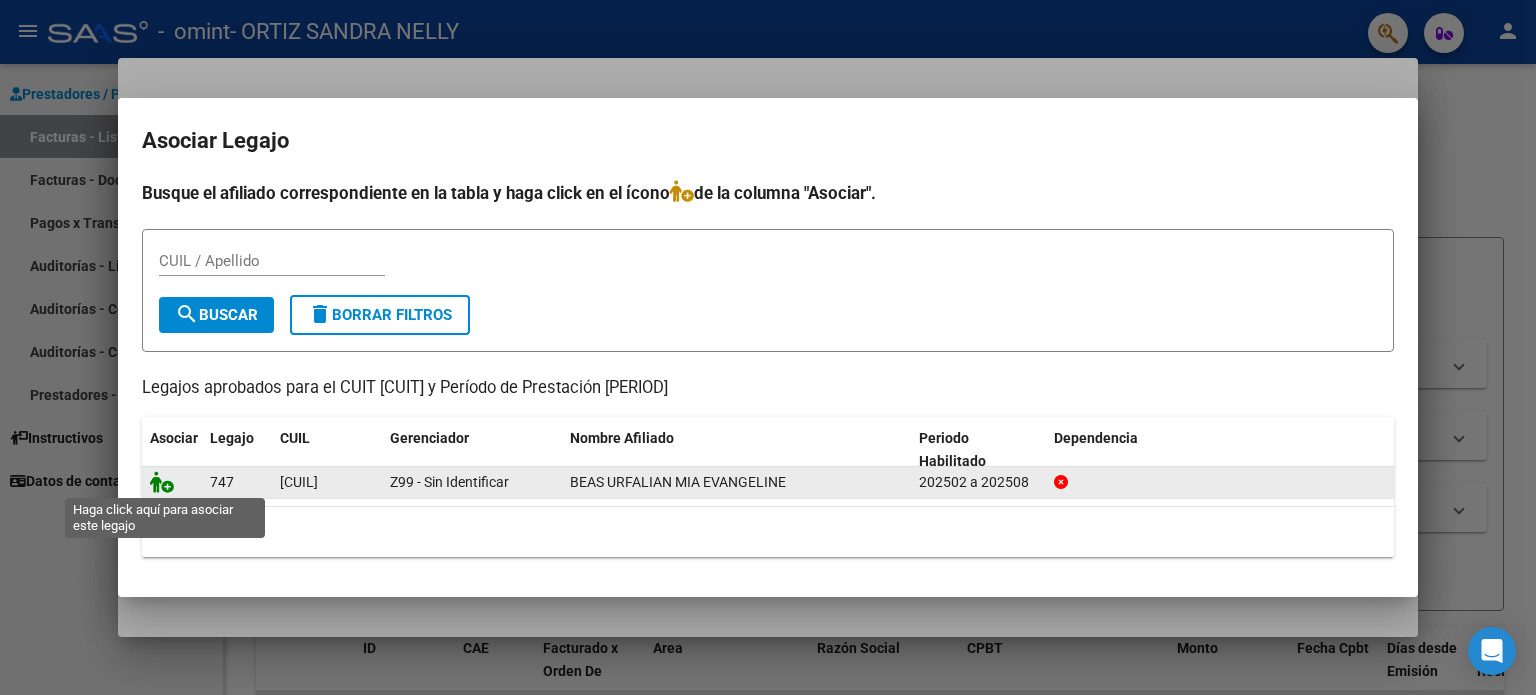 click 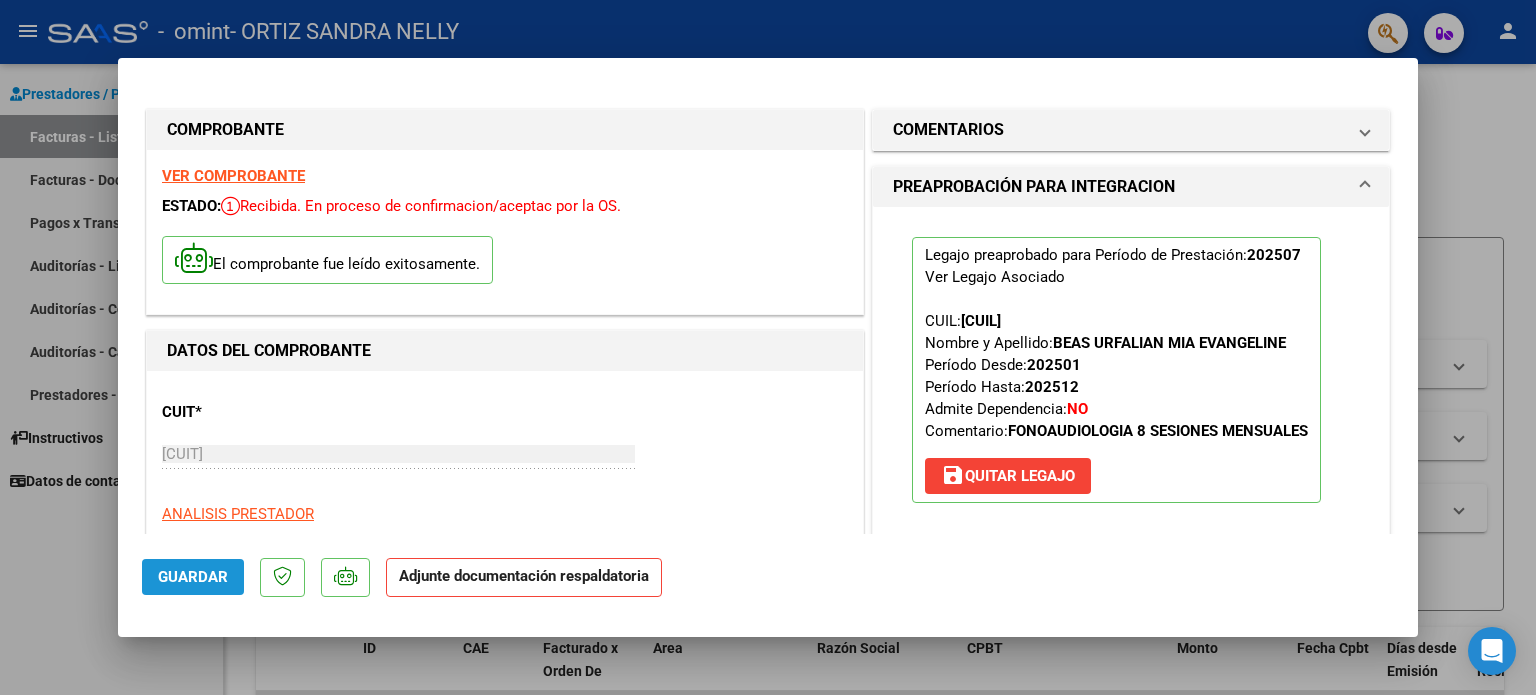 click on "Guardar" 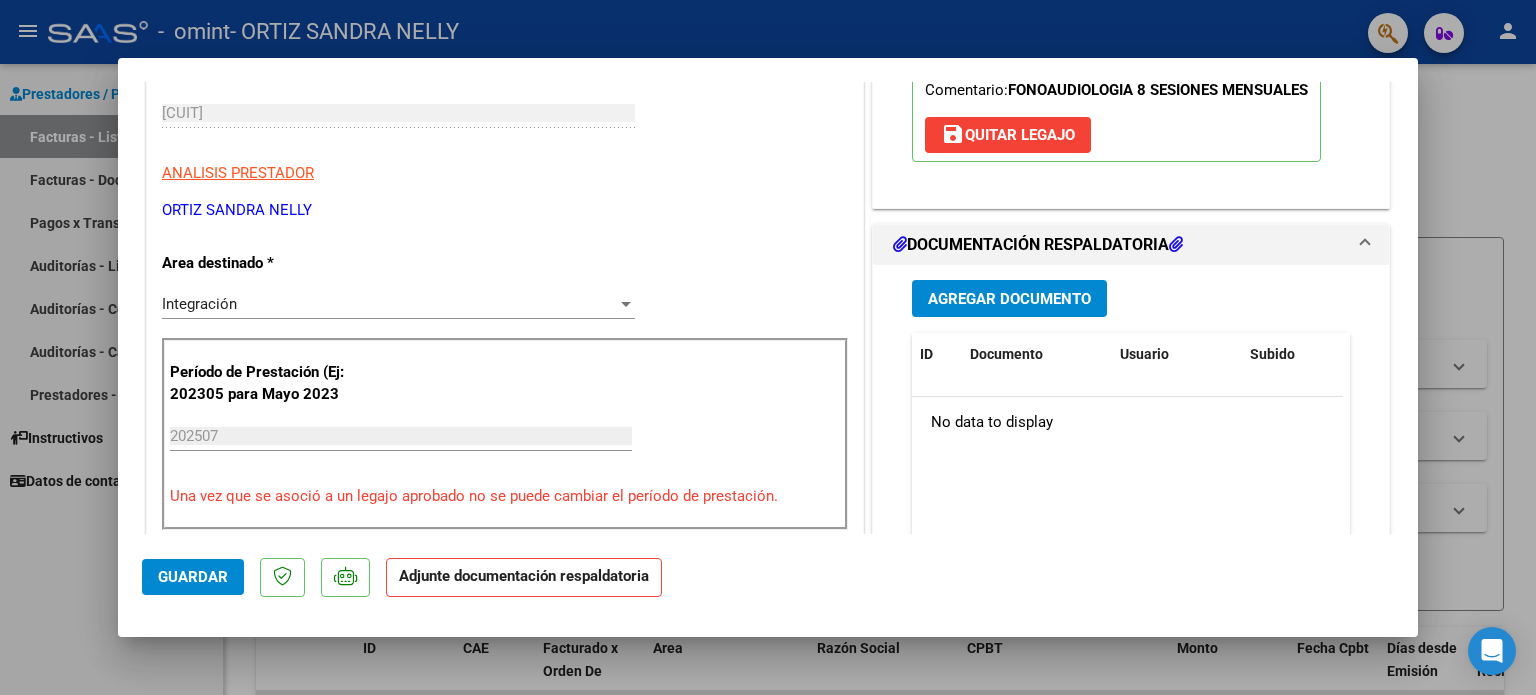 scroll, scrollTop: 352, scrollLeft: 0, axis: vertical 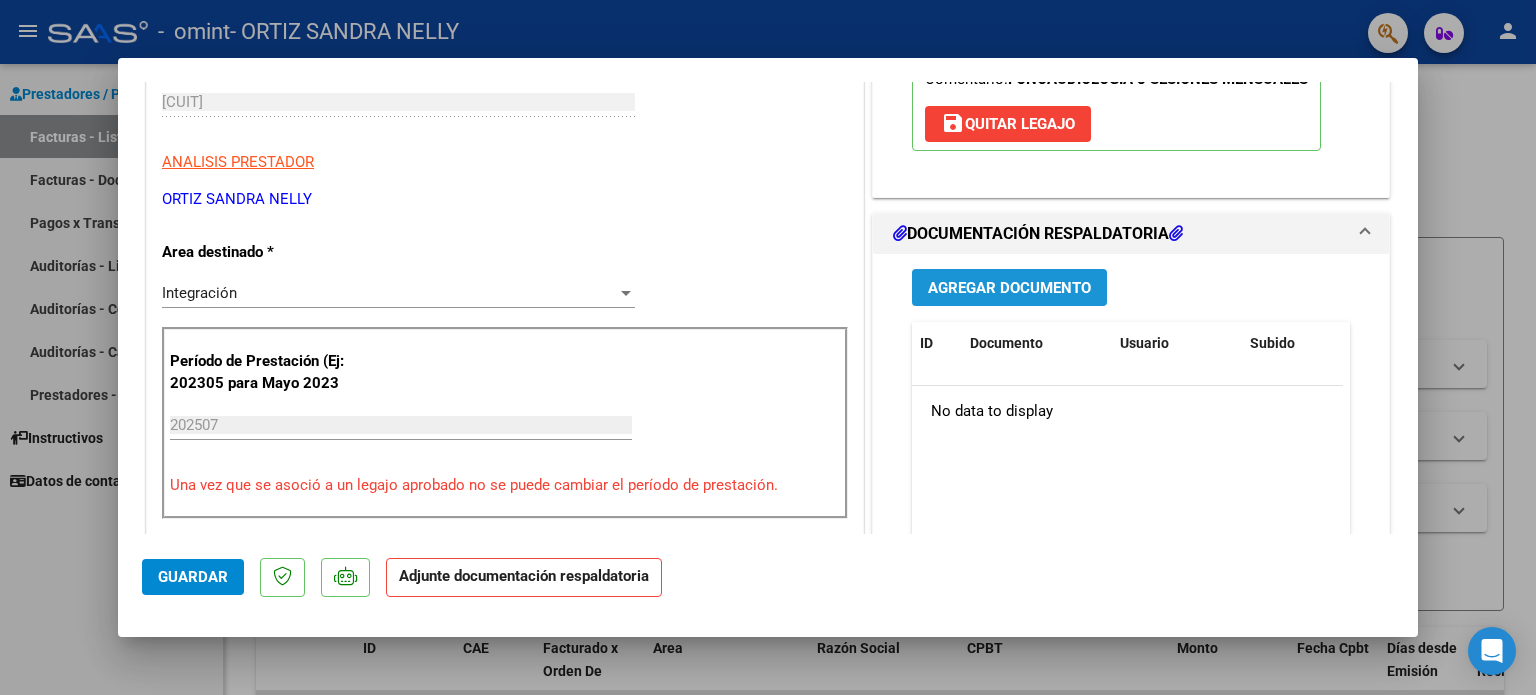 click on "Agregar Documento" at bounding box center [1009, 288] 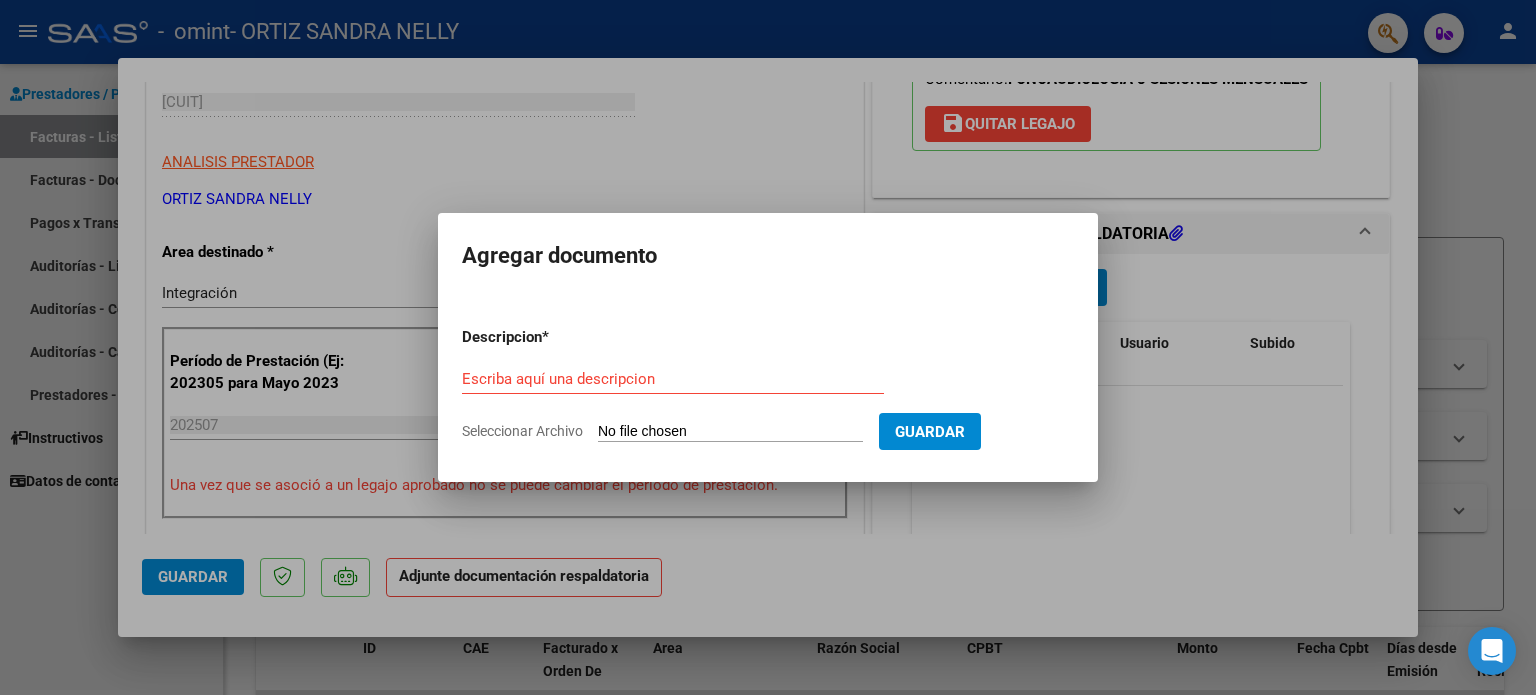 click on "Descripcion  *   Escriba aquí una descripcion  Seleccionar Archivo Guardar" at bounding box center [768, 376] 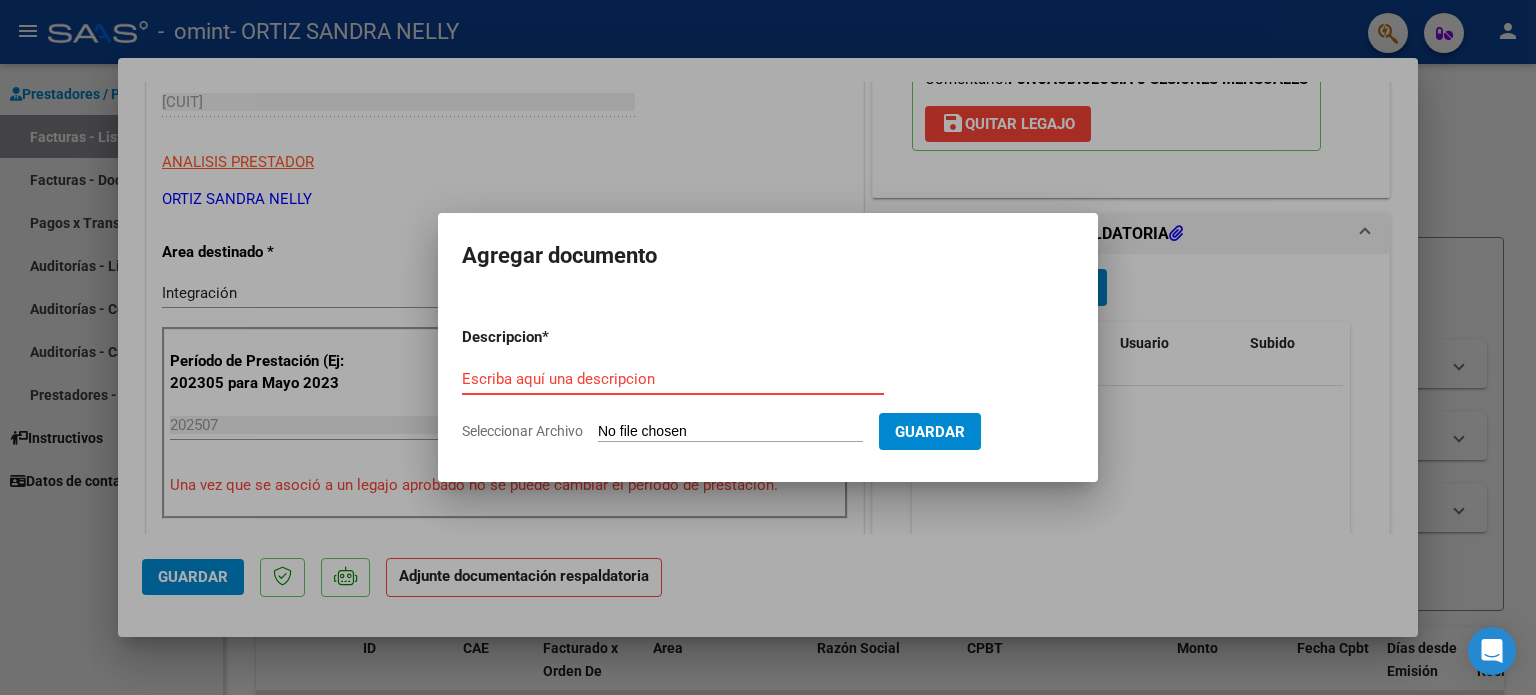 click on "Escriba aquí una descripcion" at bounding box center [673, 379] 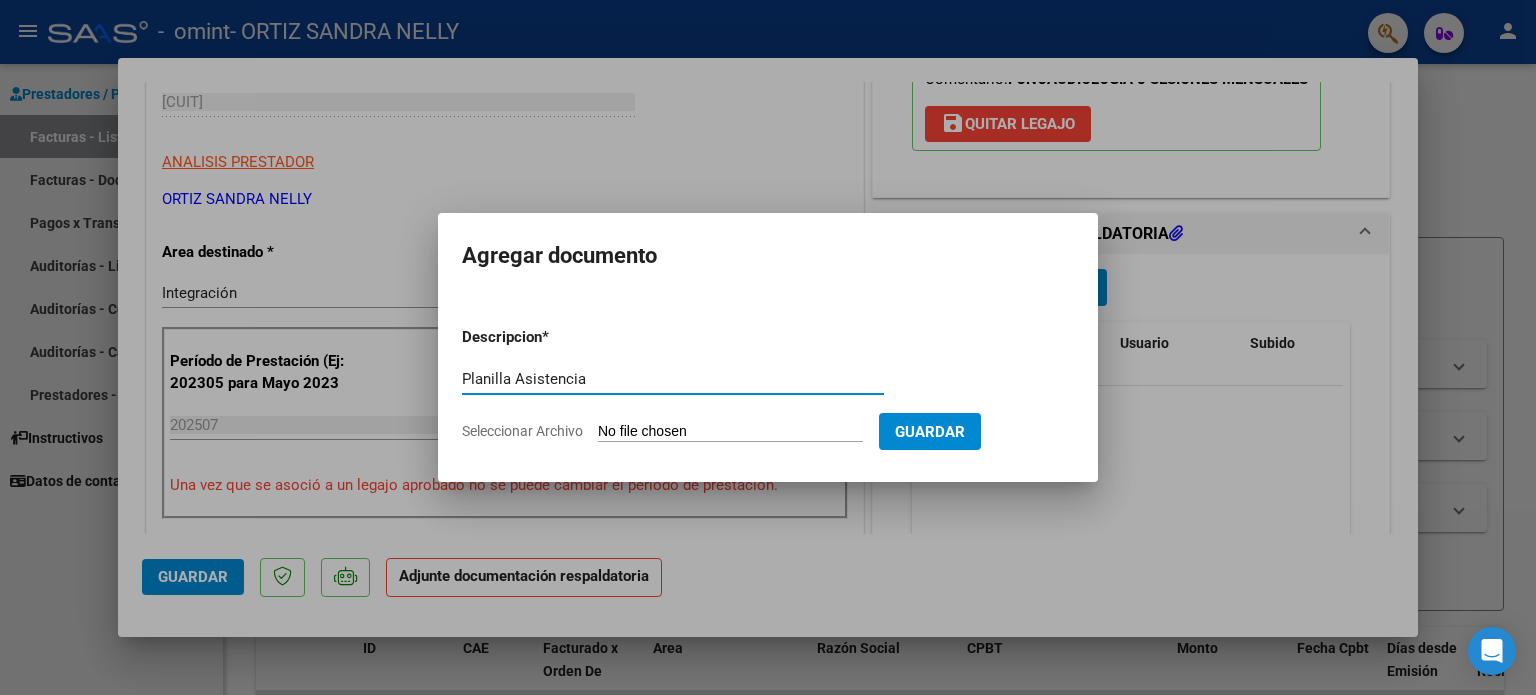 type on "Planilla Asistencia" 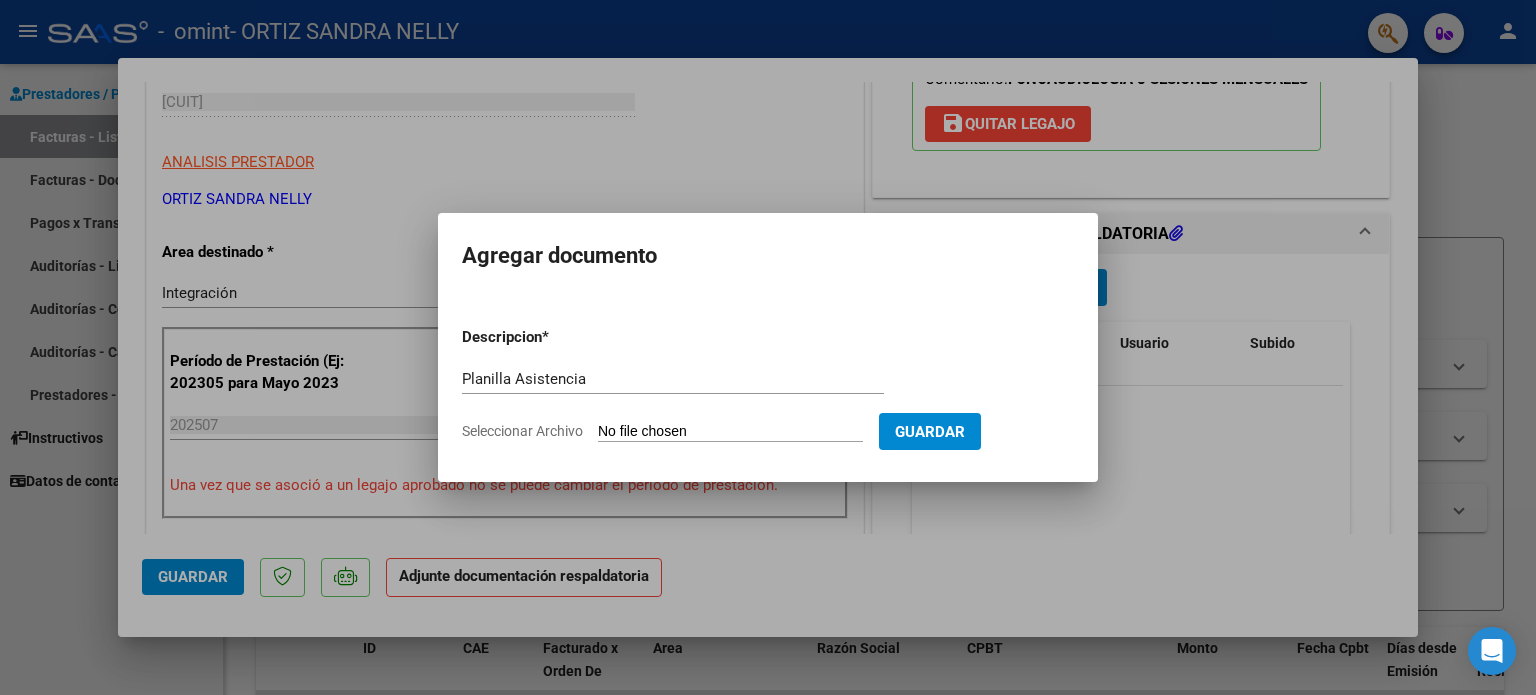 click on "Seleccionar Archivo" 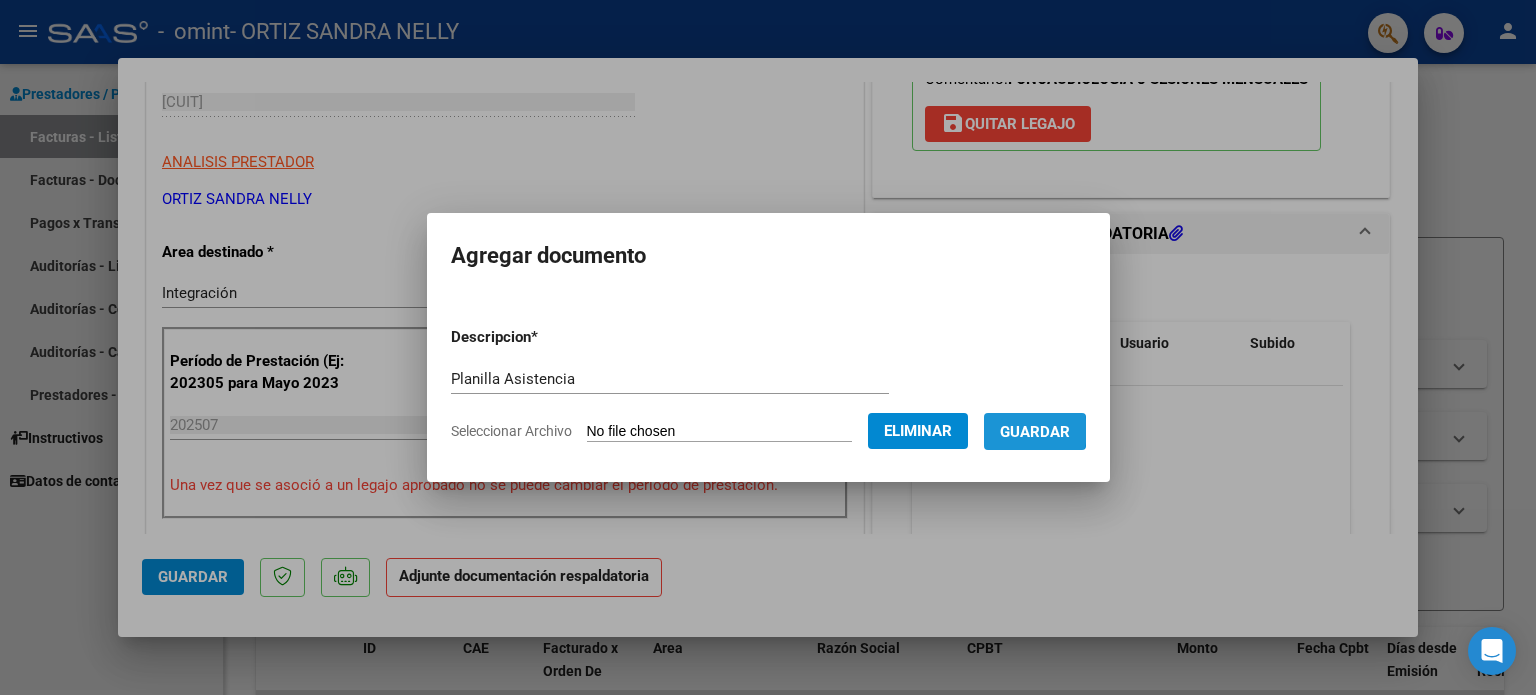 click on "Guardar" at bounding box center [1035, 432] 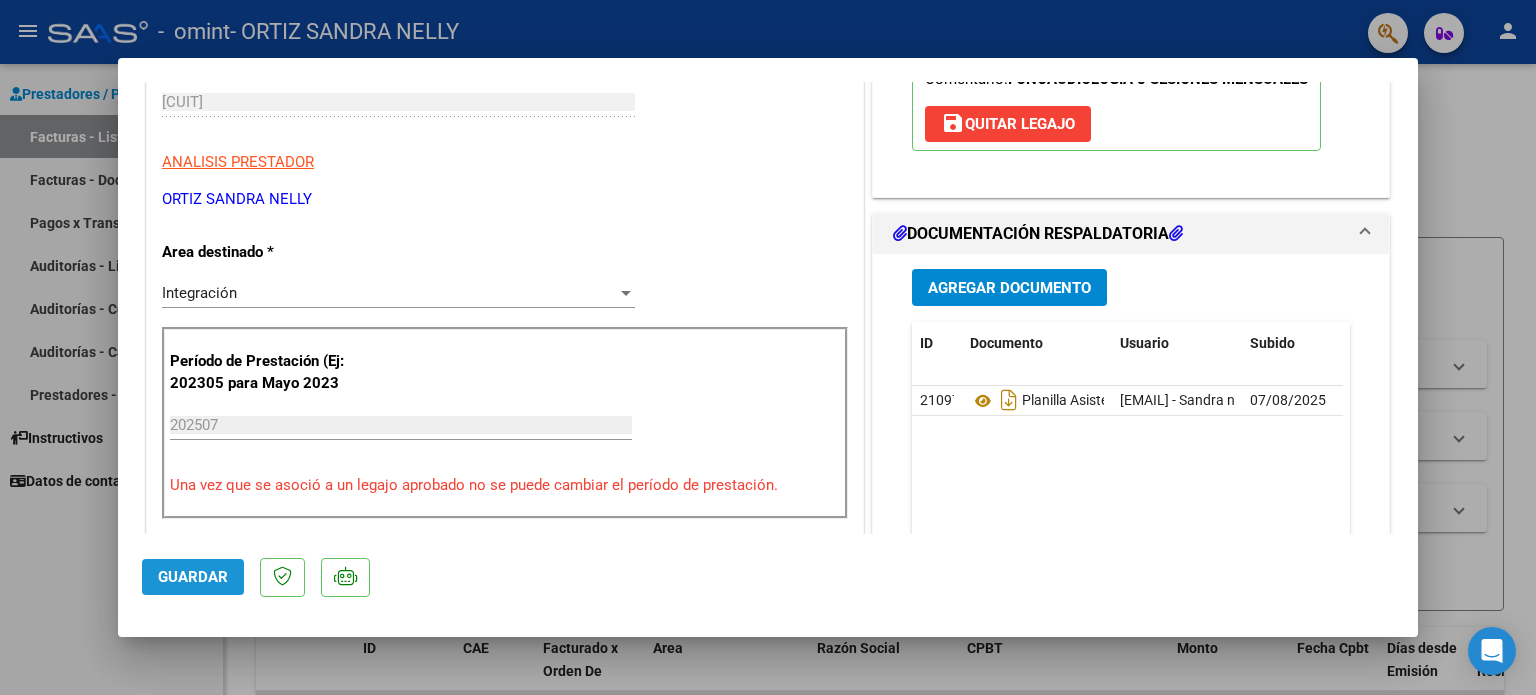click on "Guardar" 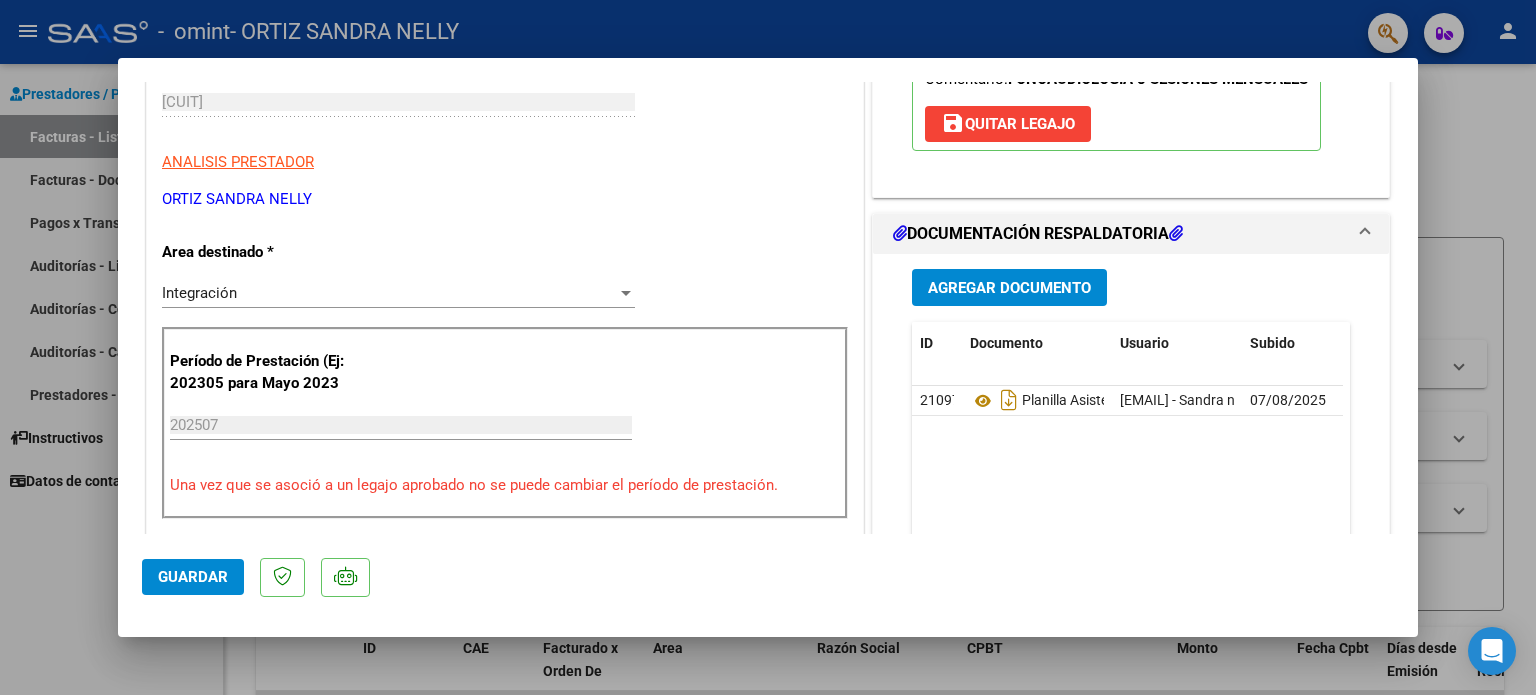 click at bounding box center (768, 347) 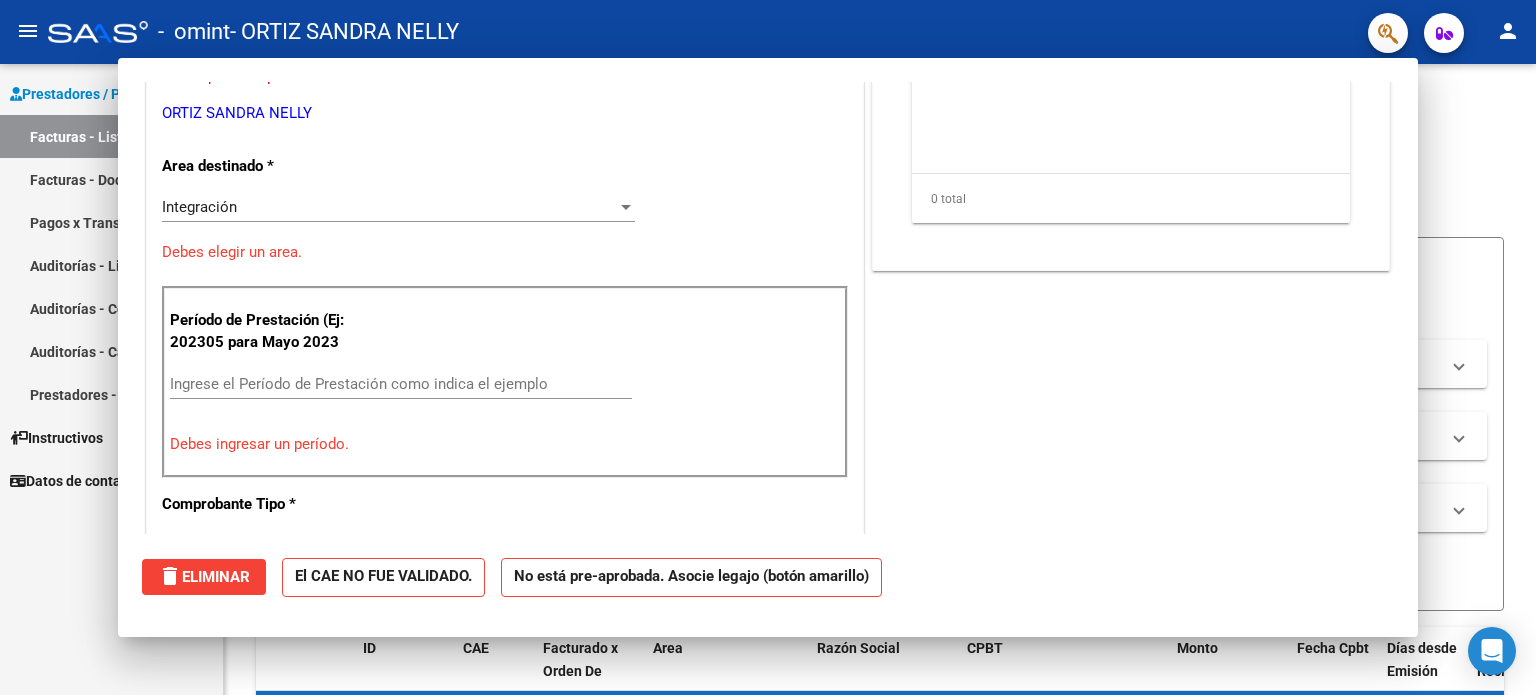 scroll, scrollTop: 0, scrollLeft: 0, axis: both 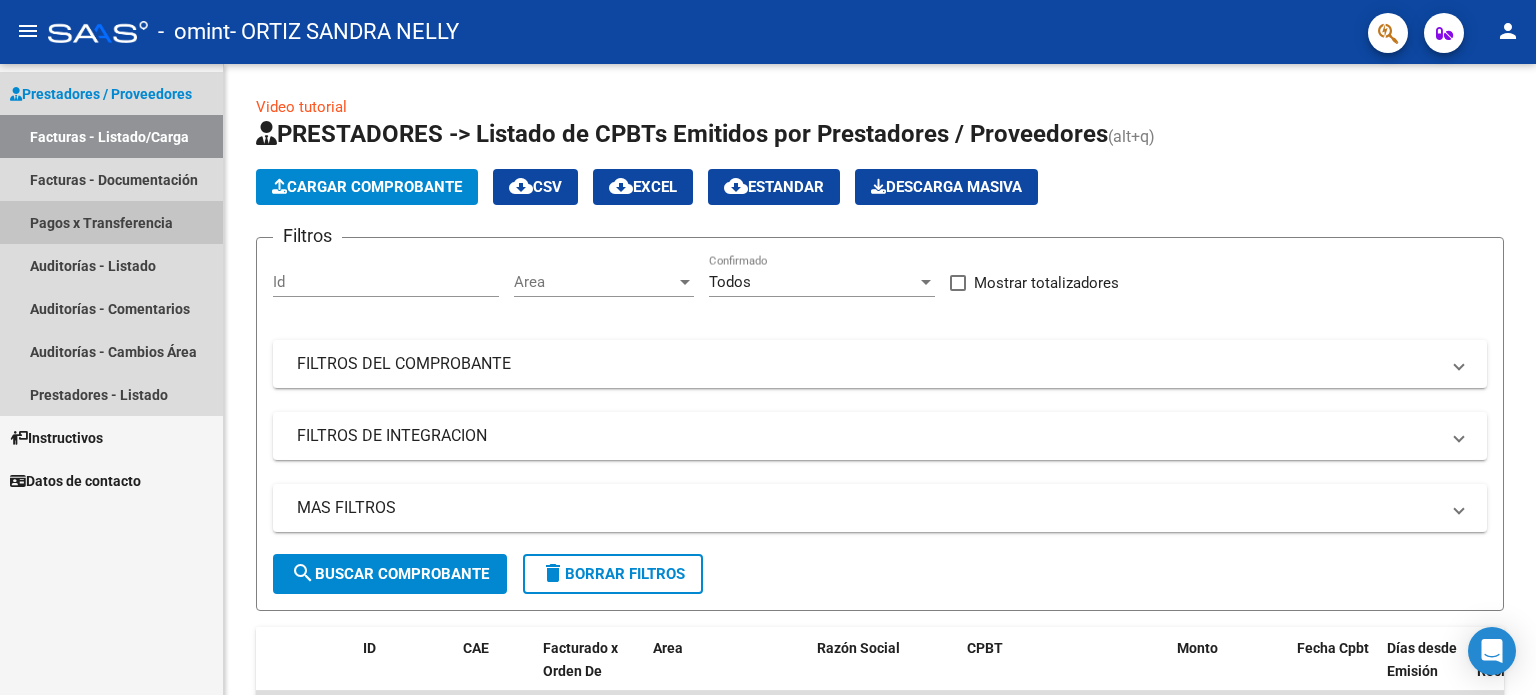 click on "Pagos x Transferencia" at bounding box center [111, 222] 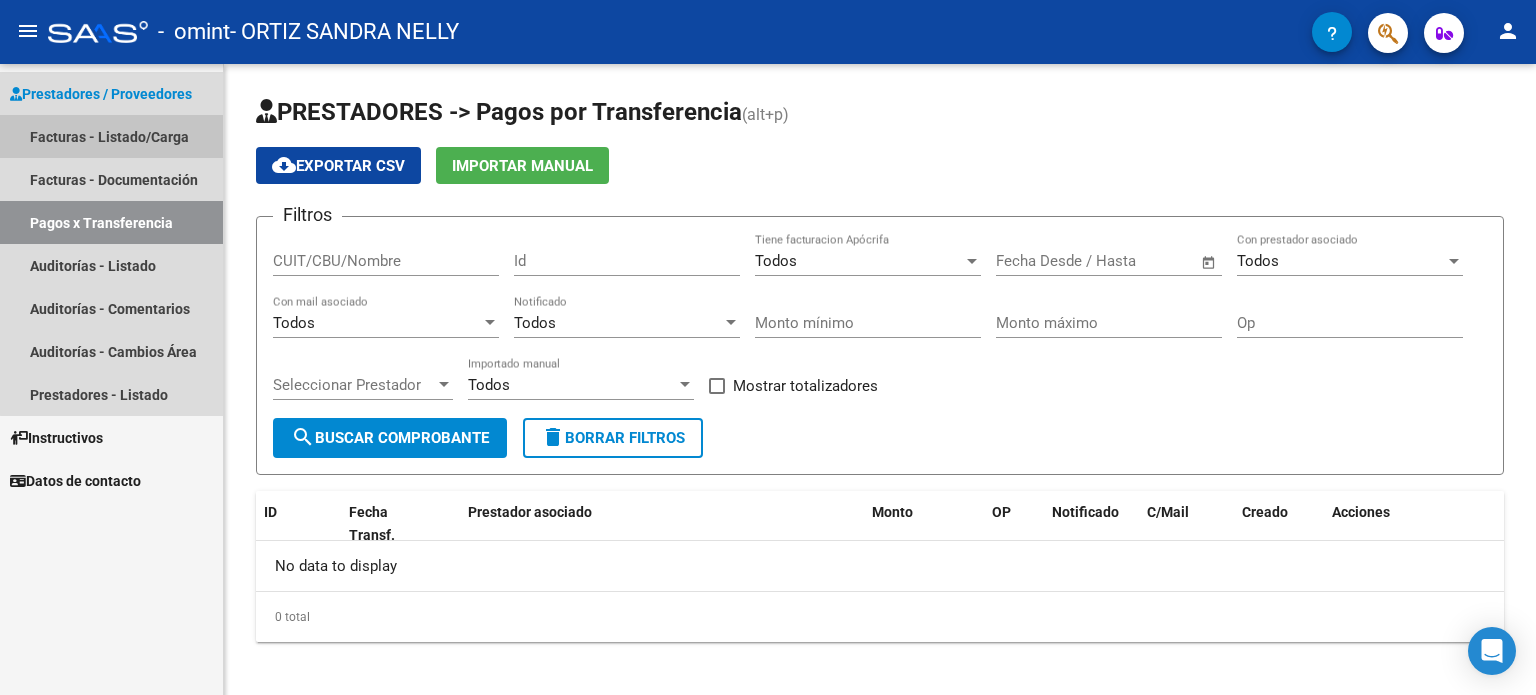 click on "Facturas - Listado/Carga" at bounding box center (111, 136) 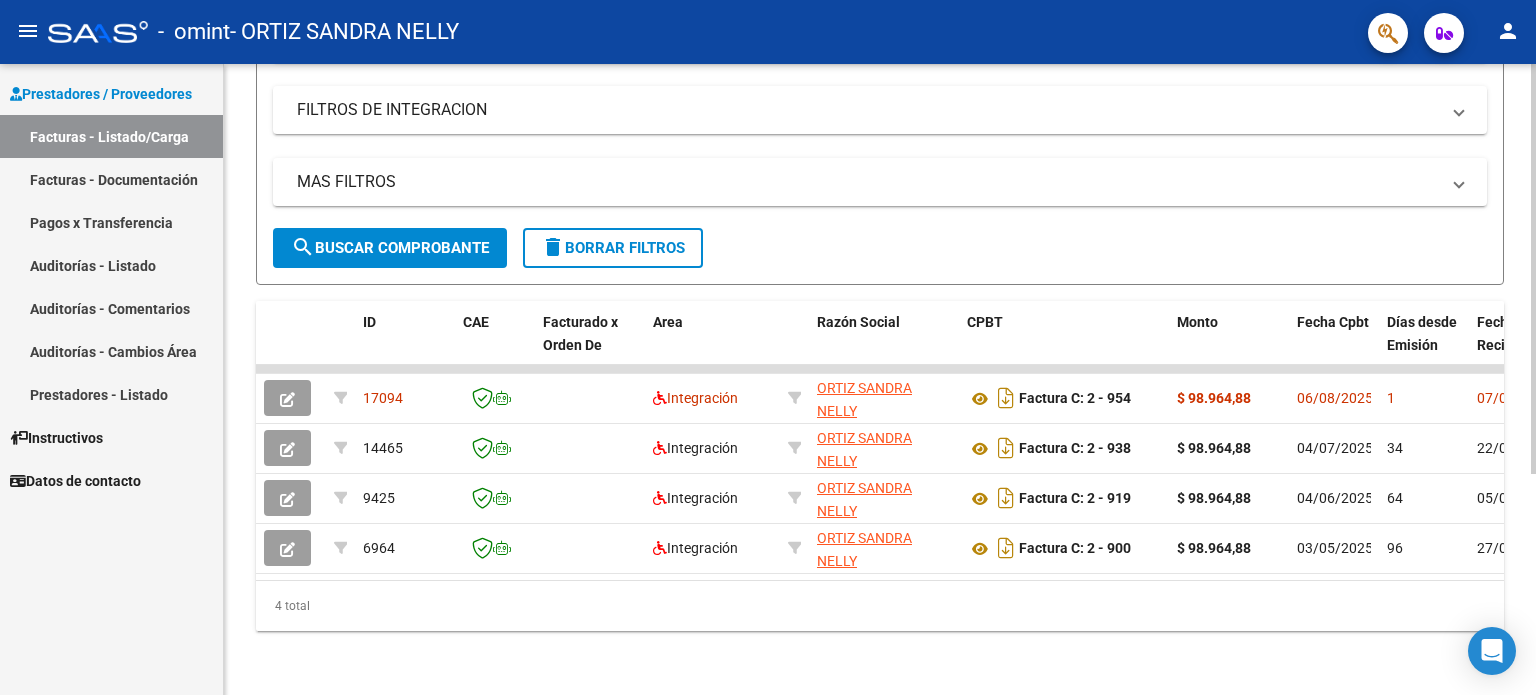 scroll, scrollTop: 338, scrollLeft: 0, axis: vertical 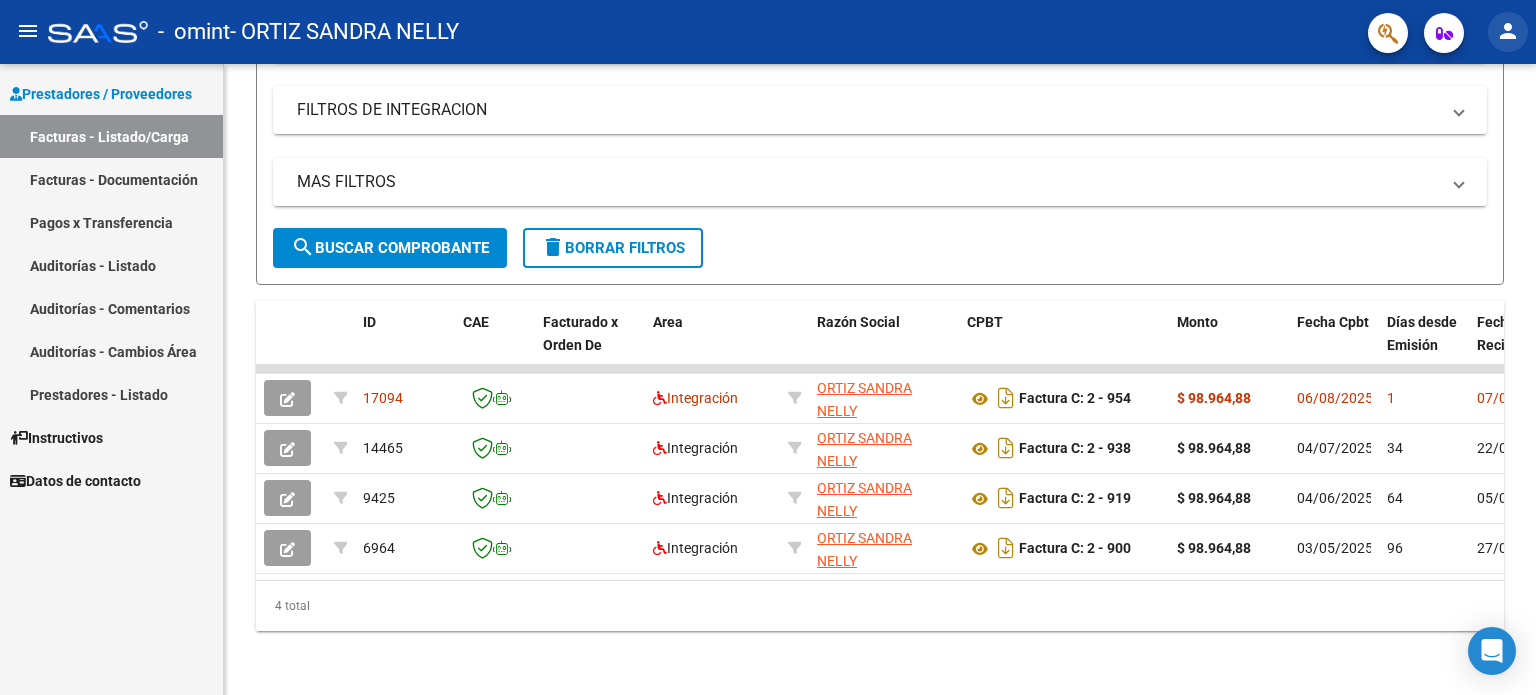 click on "person" 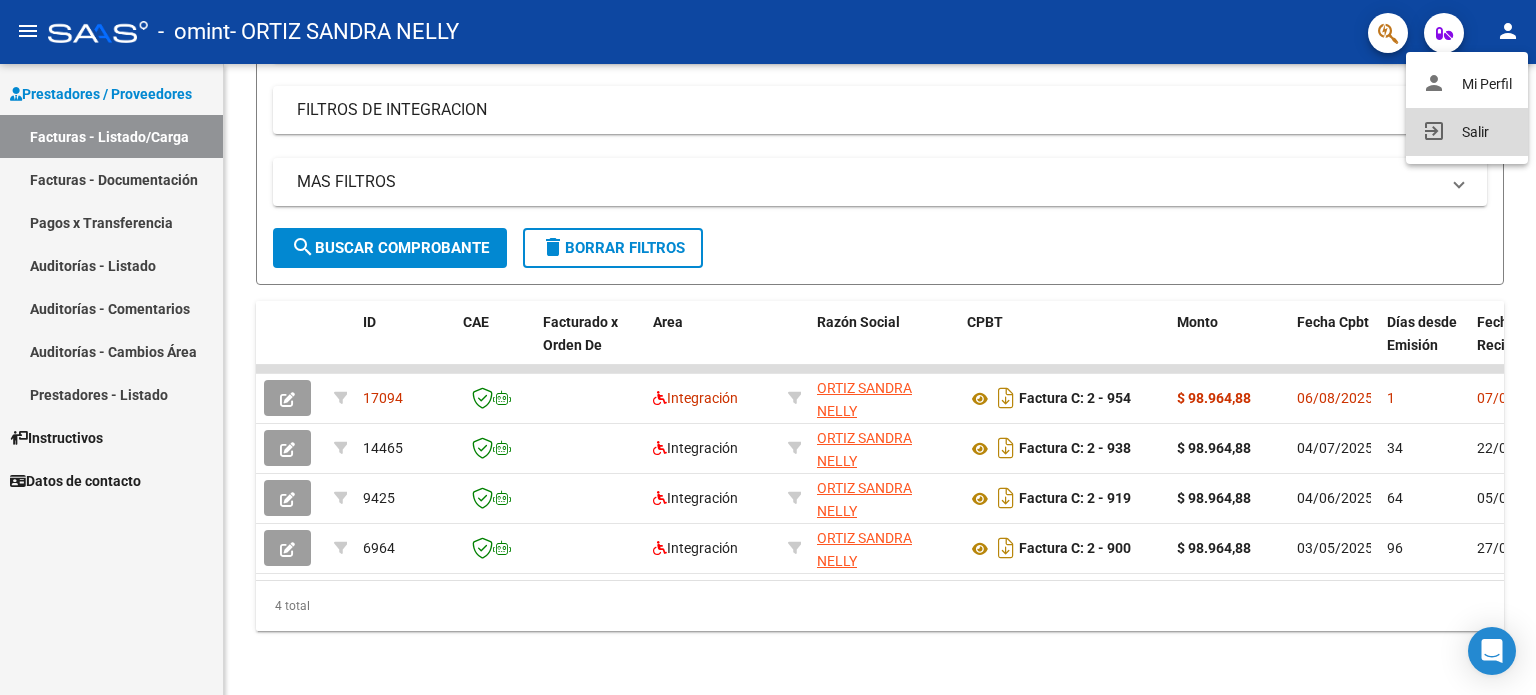 click on "exit_to_app  Salir" at bounding box center [1467, 132] 